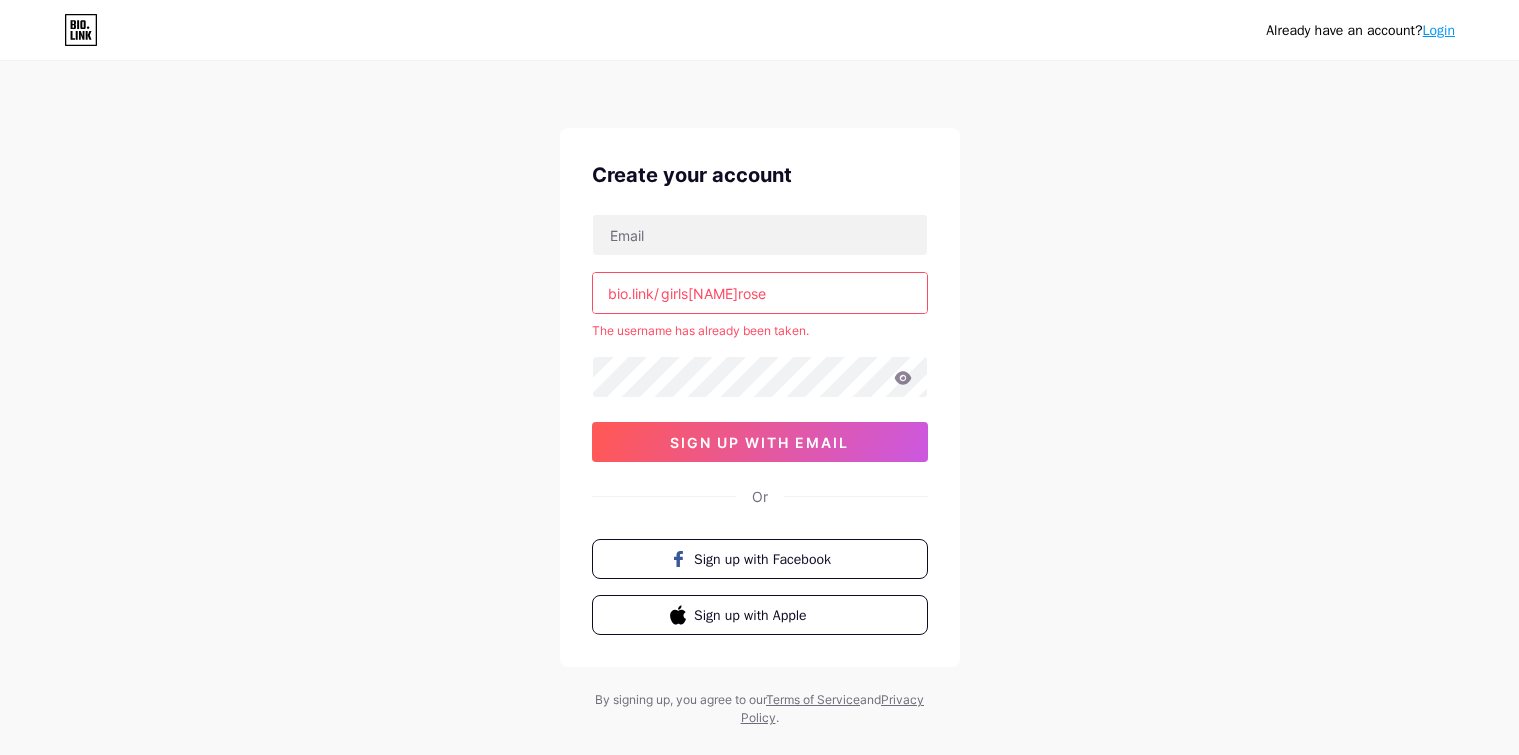 scroll, scrollTop: 0, scrollLeft: 0, axis: both 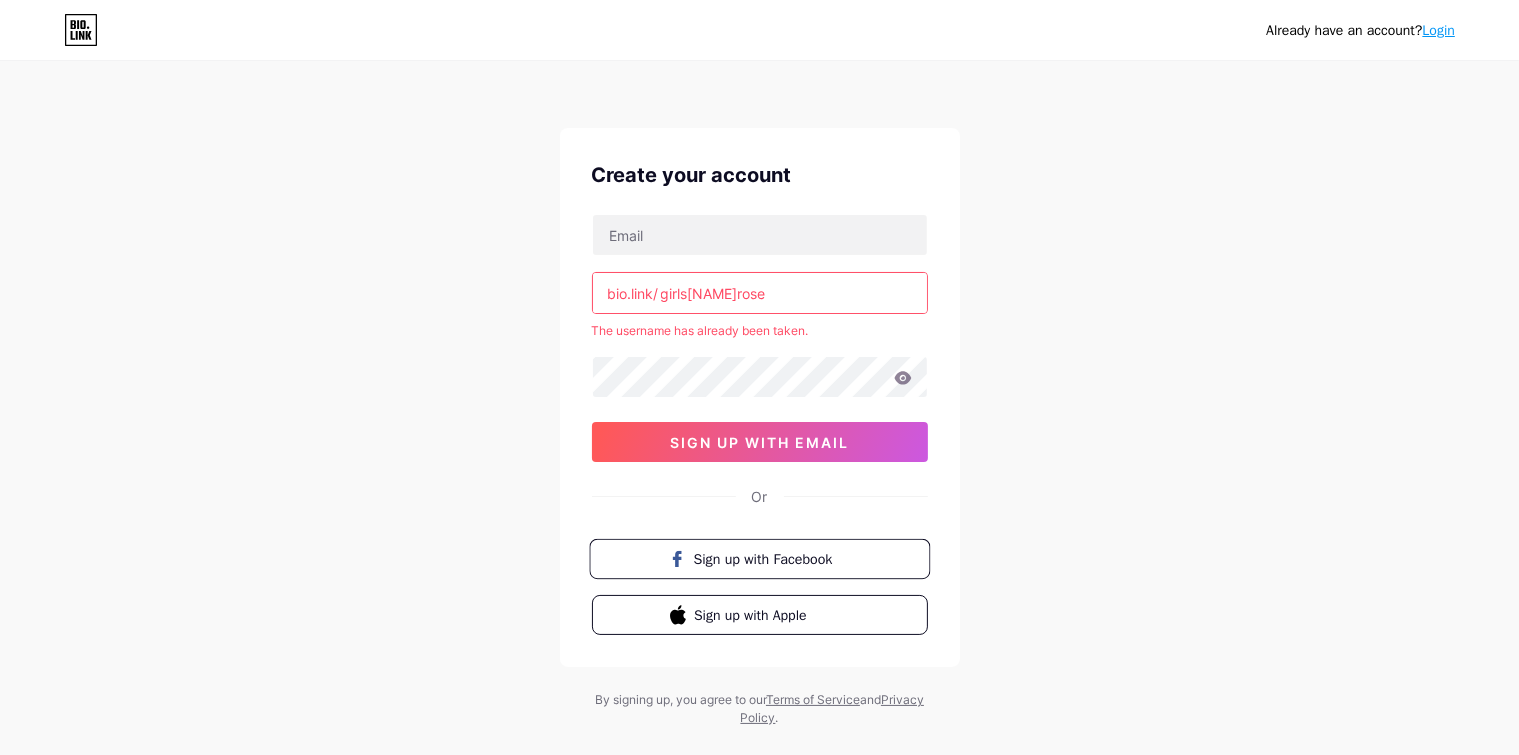 click on "Sign up with Facebook" at bounding box center (771, 558) 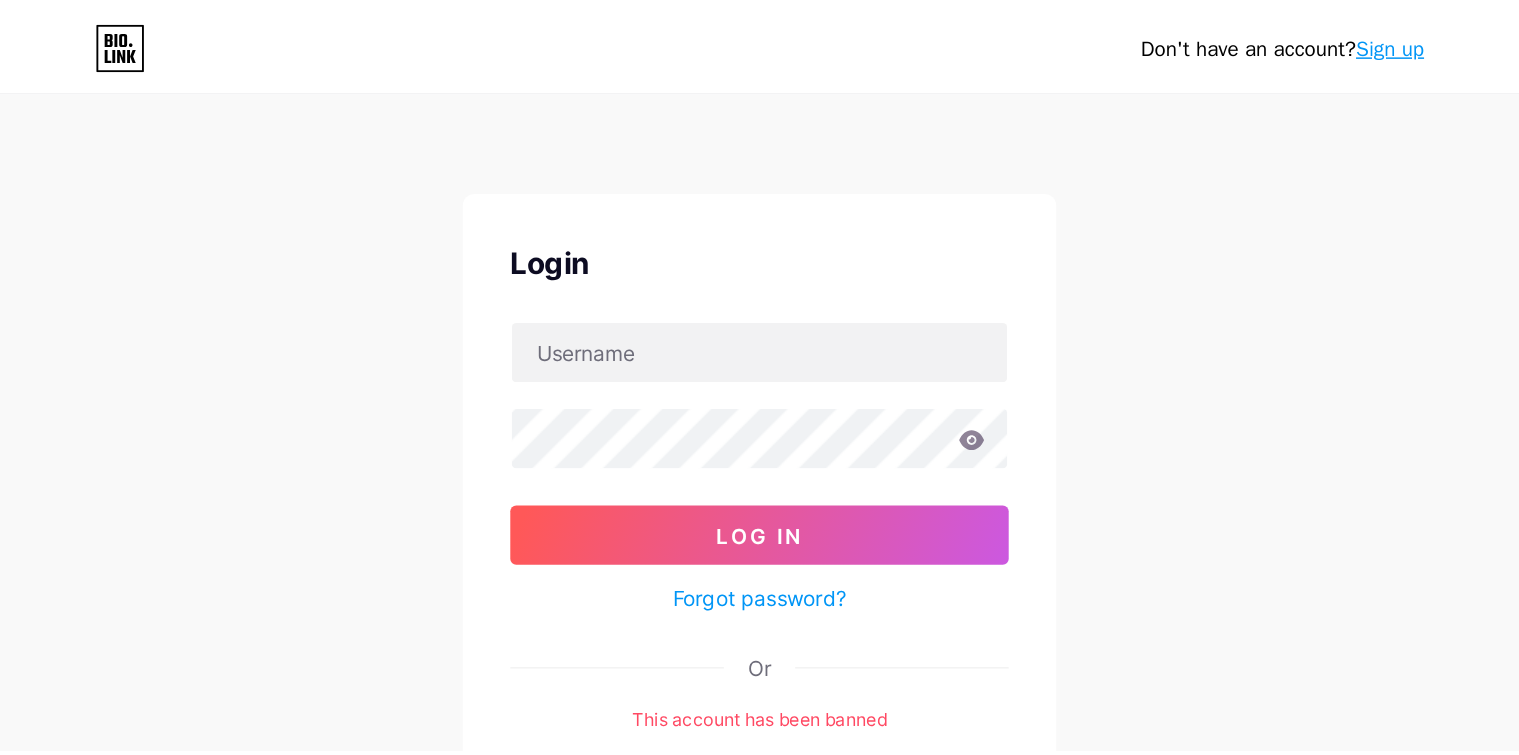 scroll, scrollTop: 0, scrollLeft: 0, axis: both 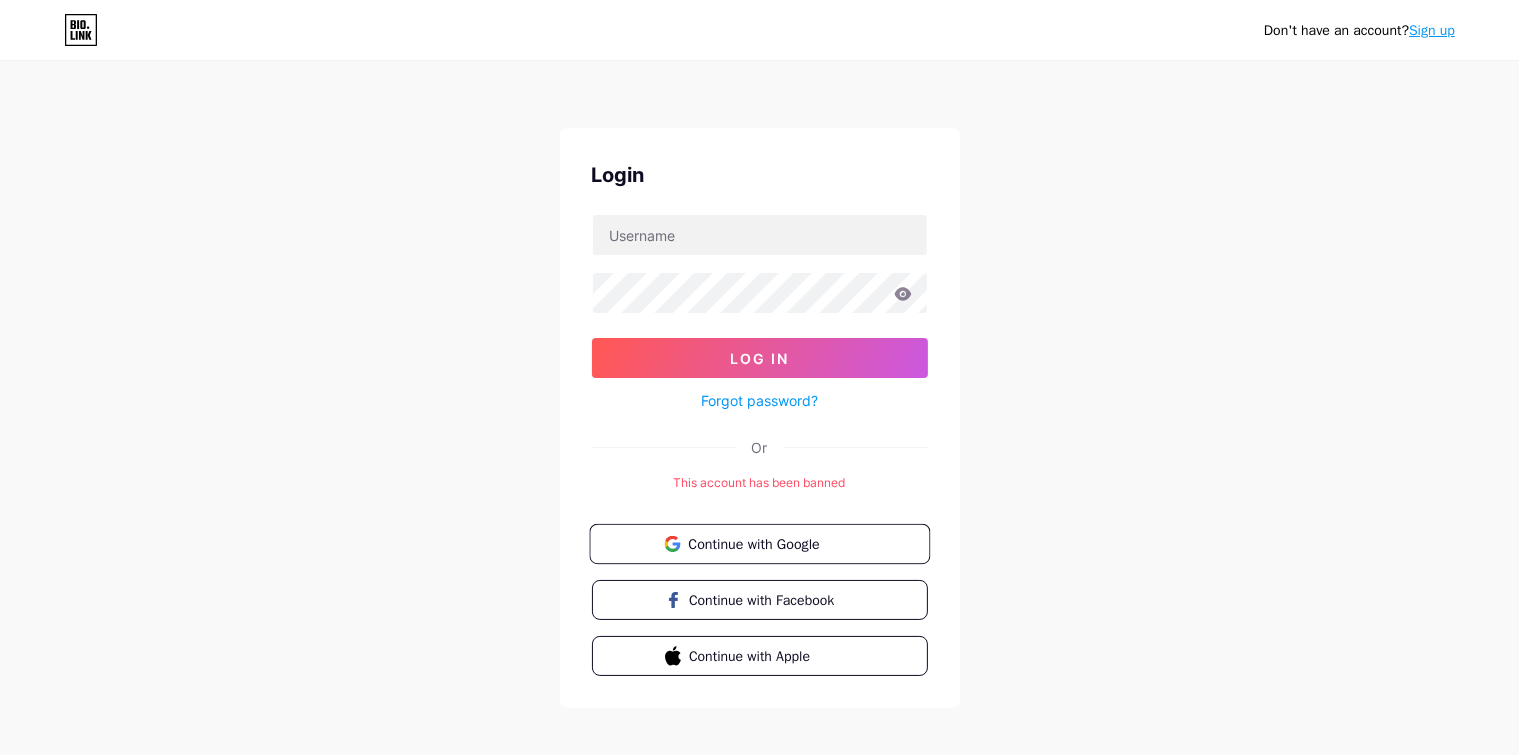 click on "Continue with Google" at bounding box center [771, 543] 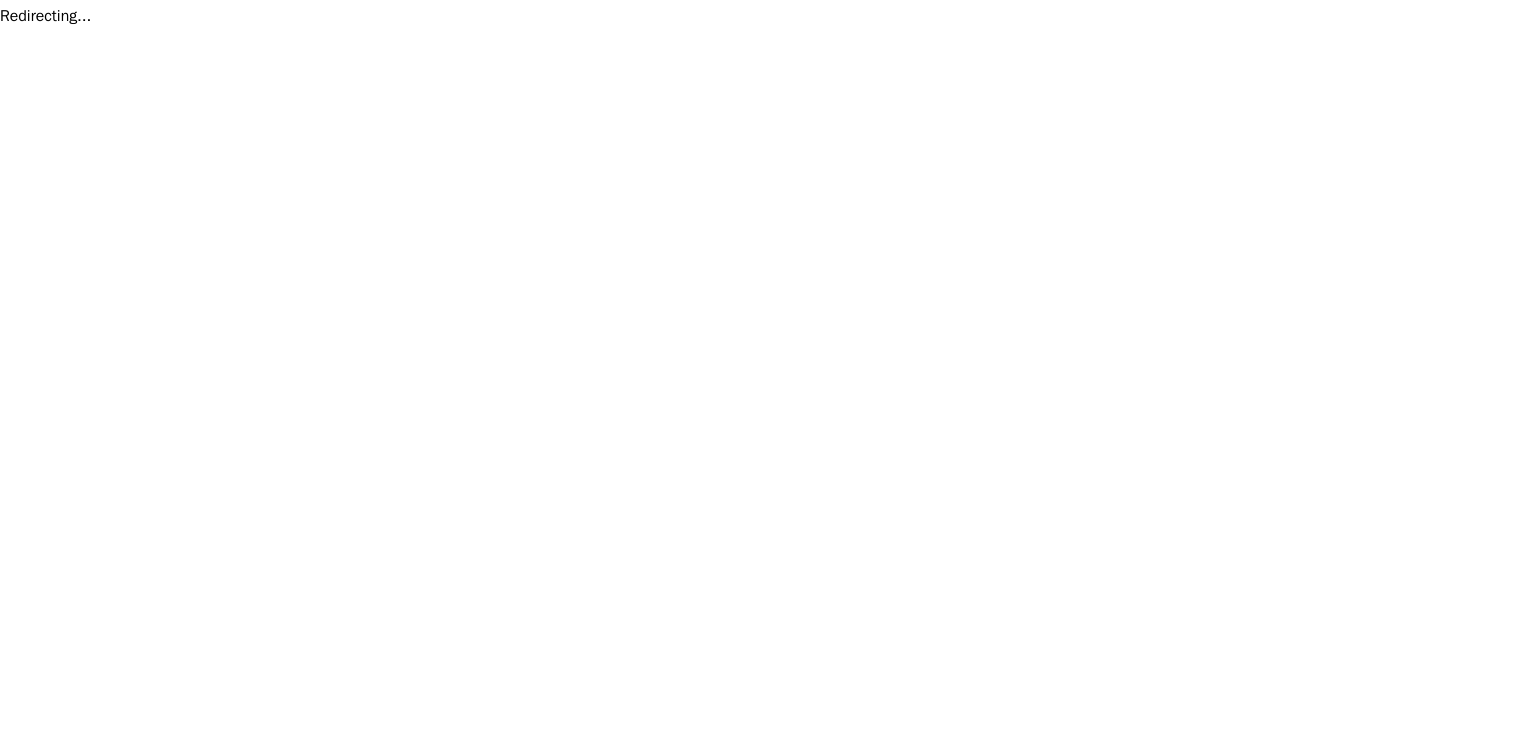 scroll, scrollTop: 0, scrollLeft: 0, axis: both 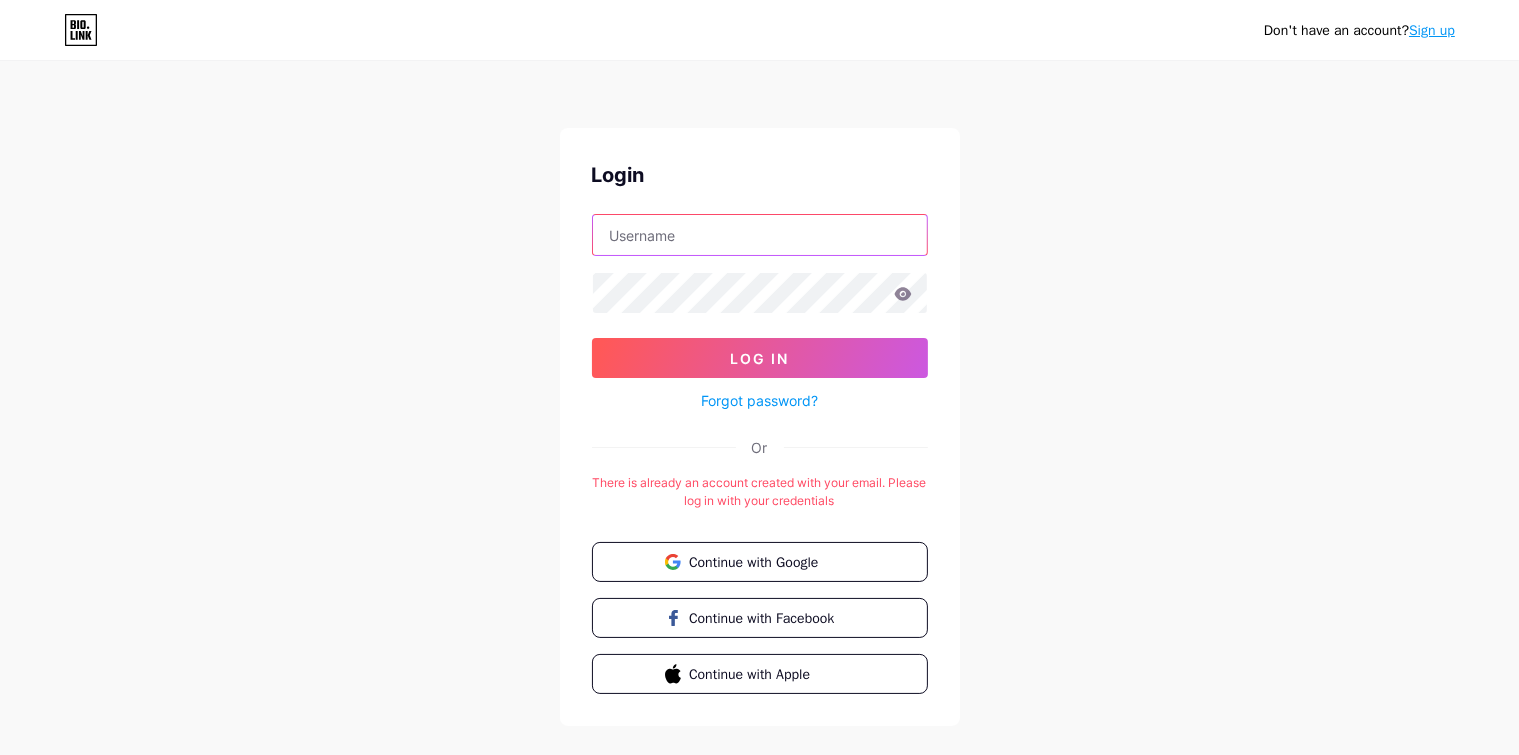 click at bounding box center [760, 235] 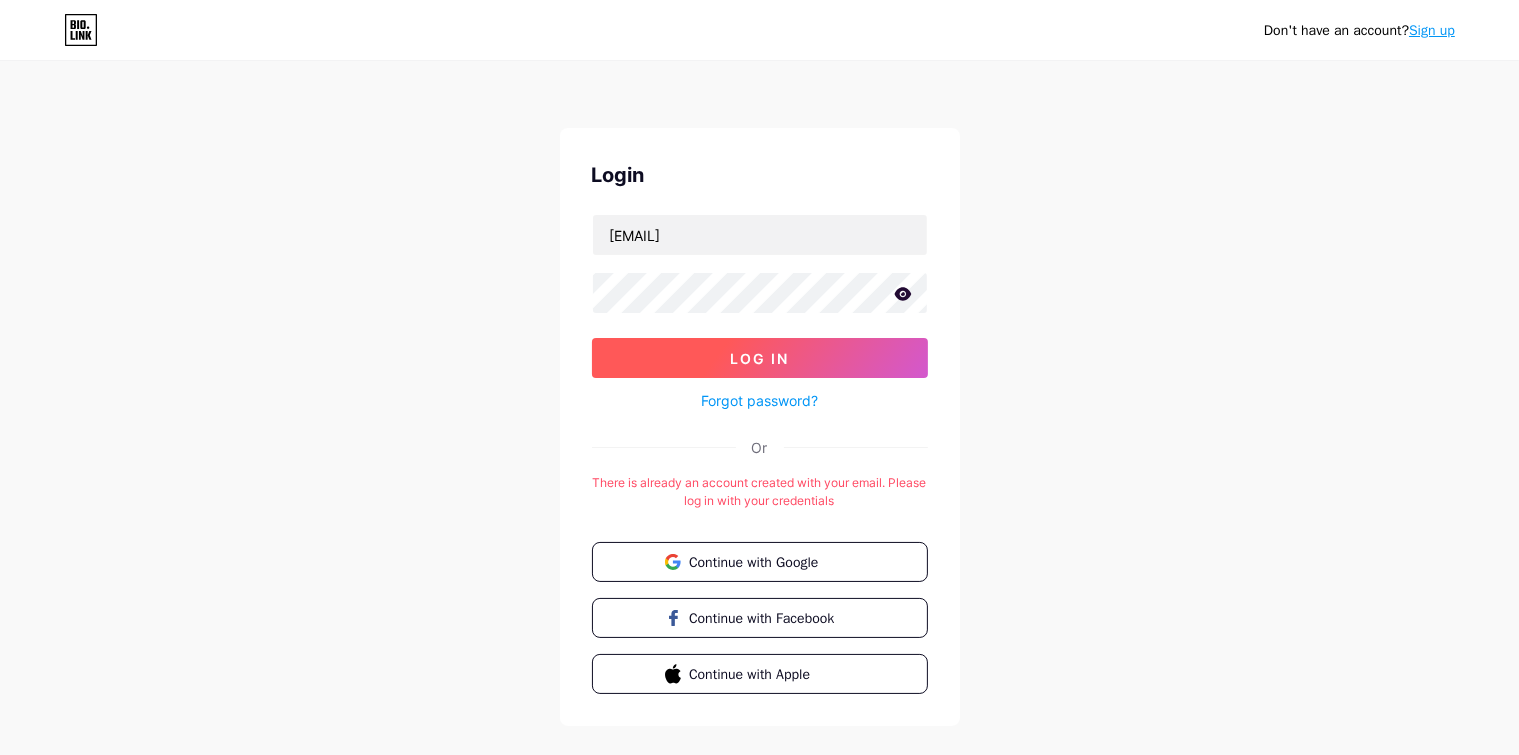 click on "Log In" at bounding box center (760, 358) 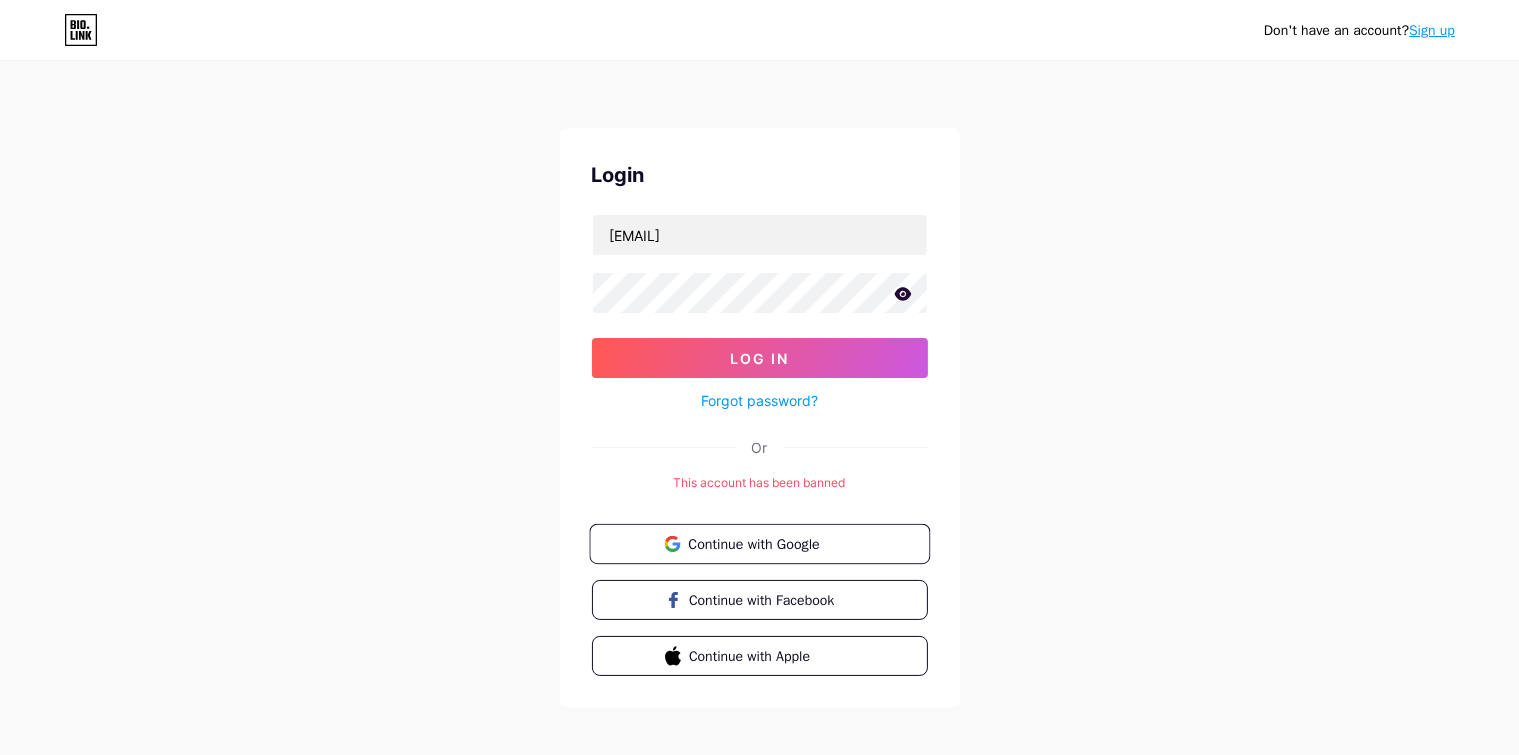 click on "Continue with Google" at bounding box center (771, 543) 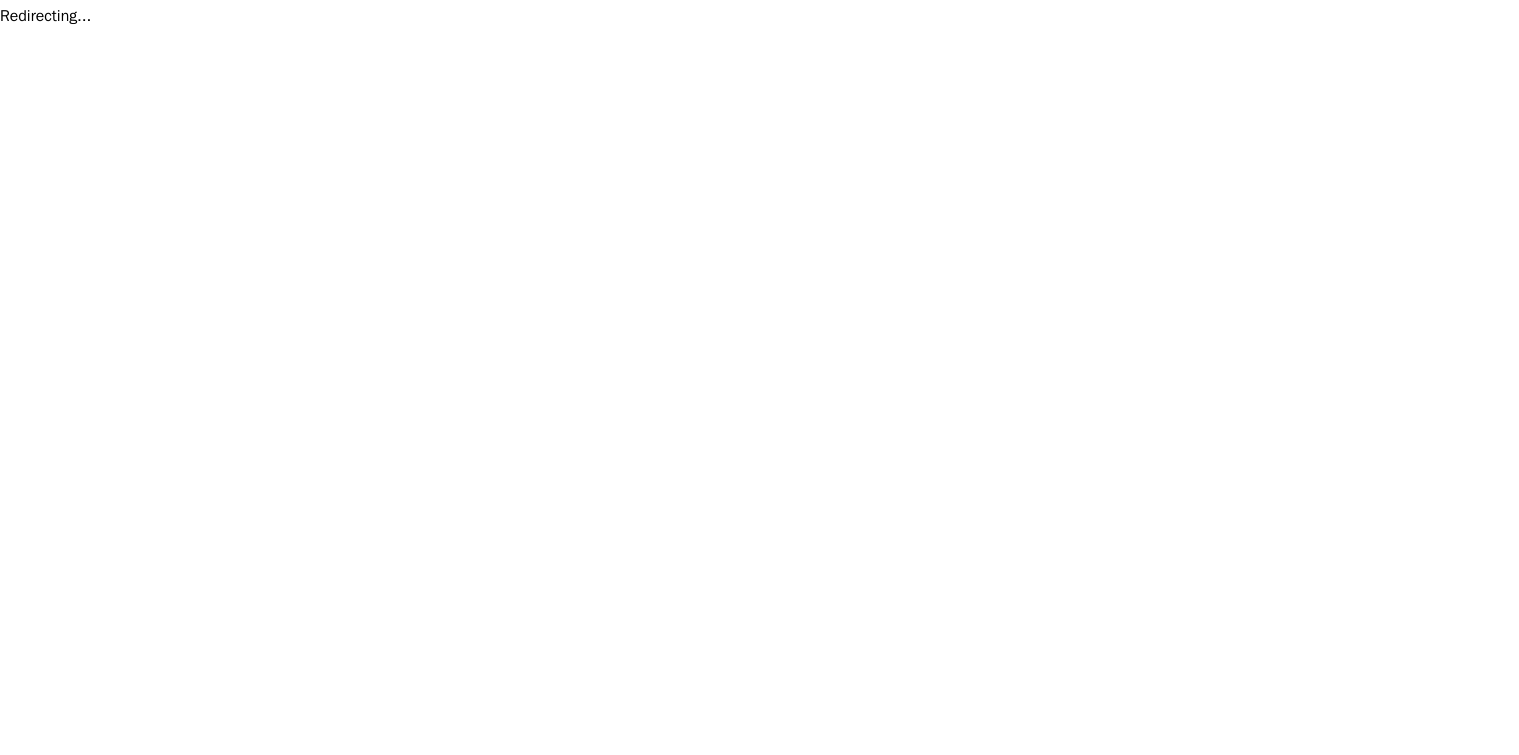 scroll, scrollTop: 0, scrollLeft: 0, axis: both 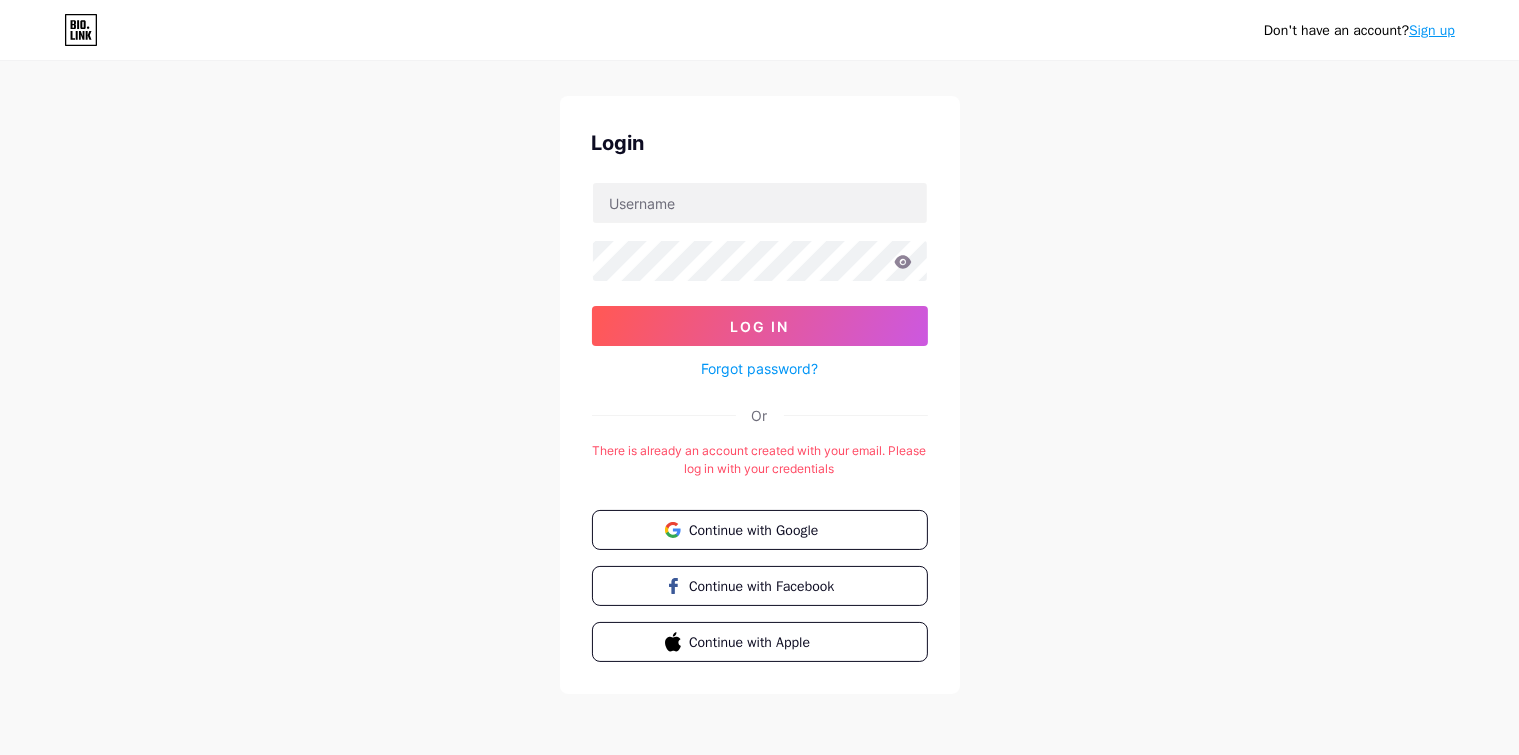 click on "Sign up" at bounding box center [1432, 30] 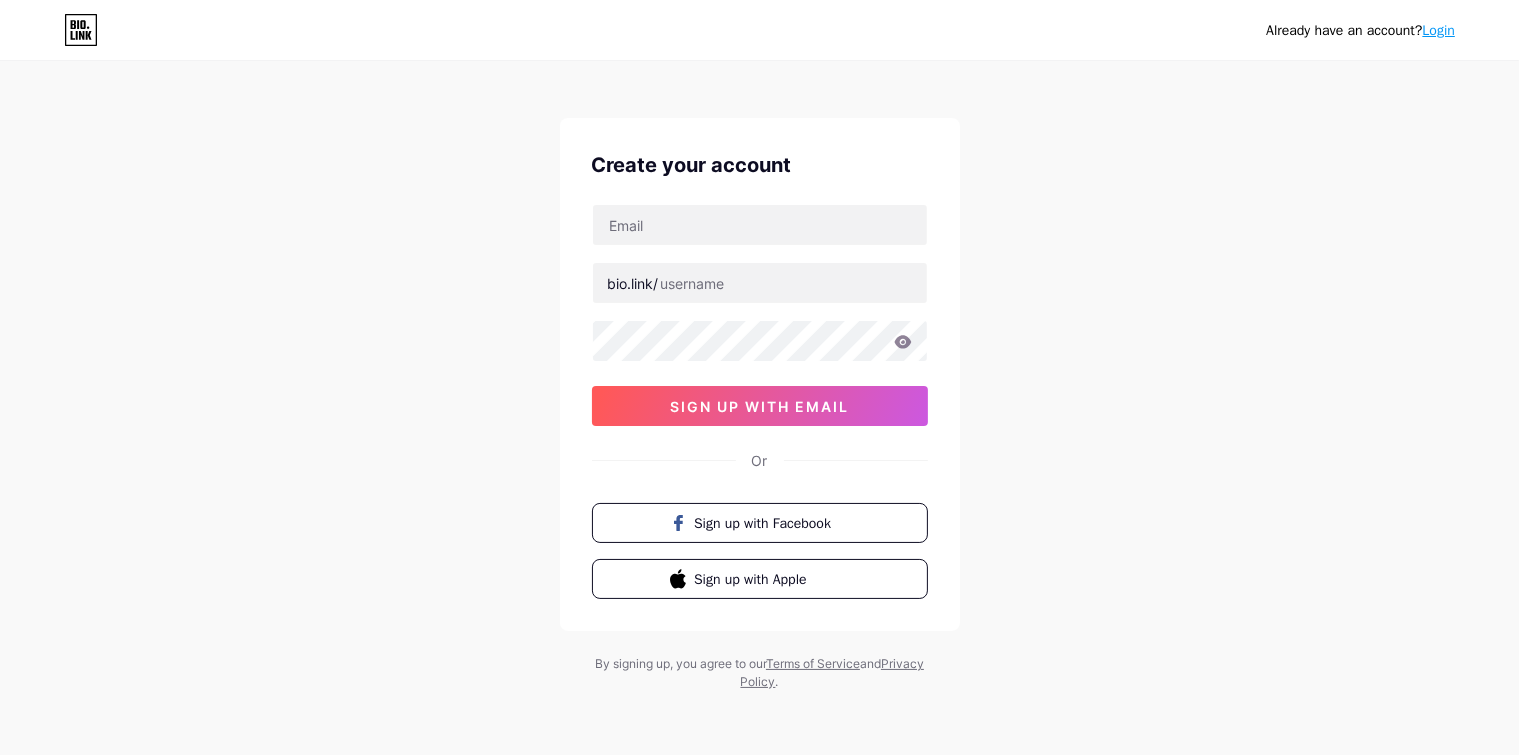 scroll, scrollTop: 0, scrollLeft: 0, axis: both 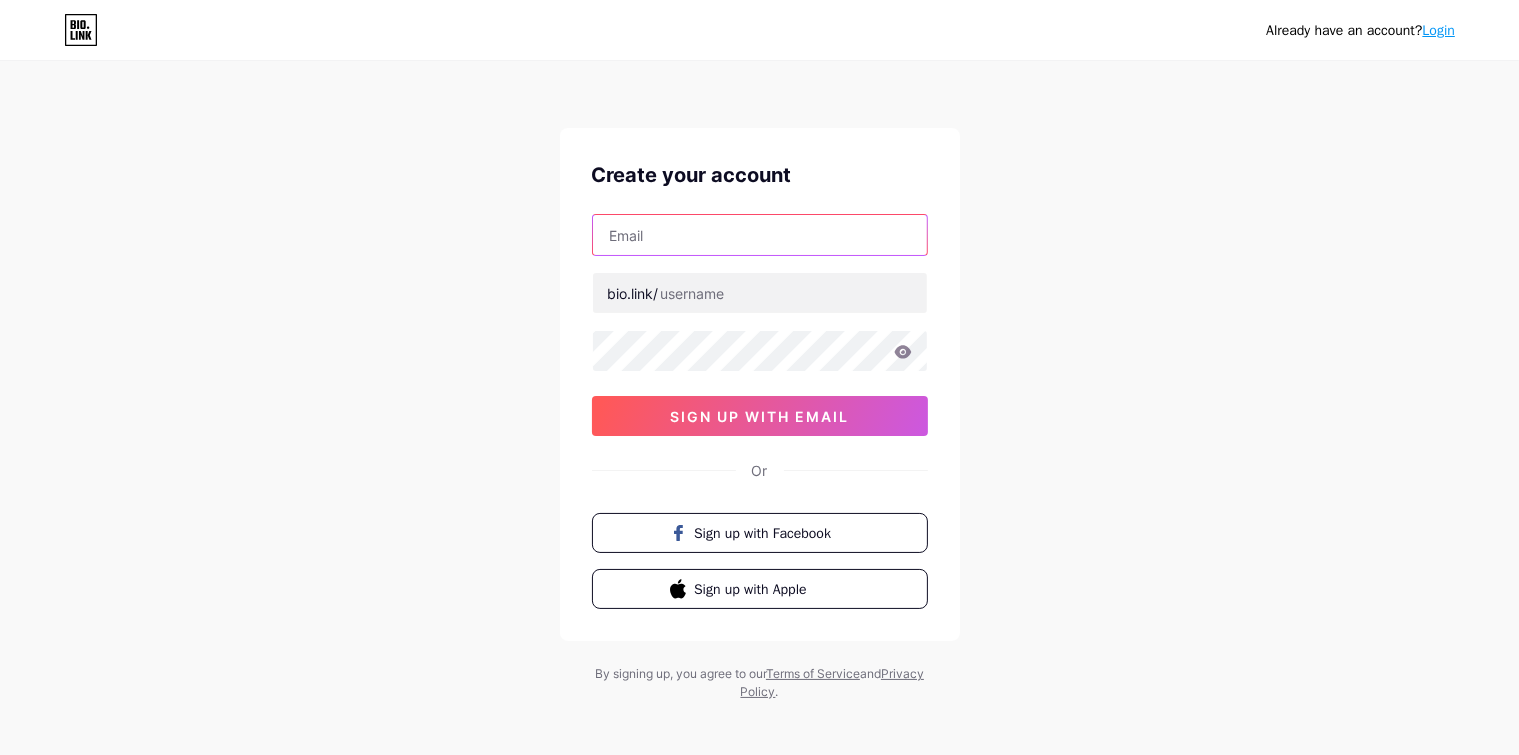 click at bounding box center [760, 235] 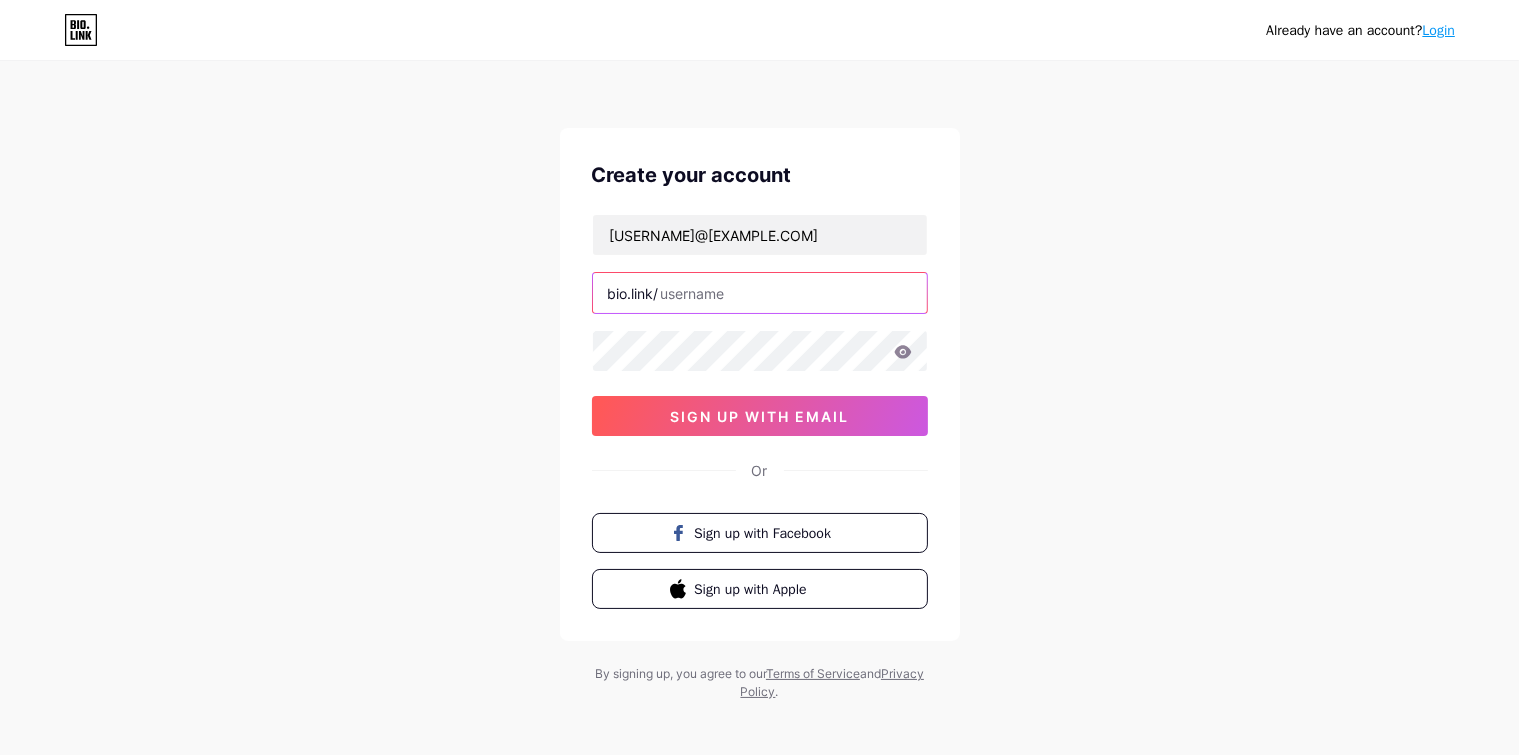 click at bounding box center (760, 293) 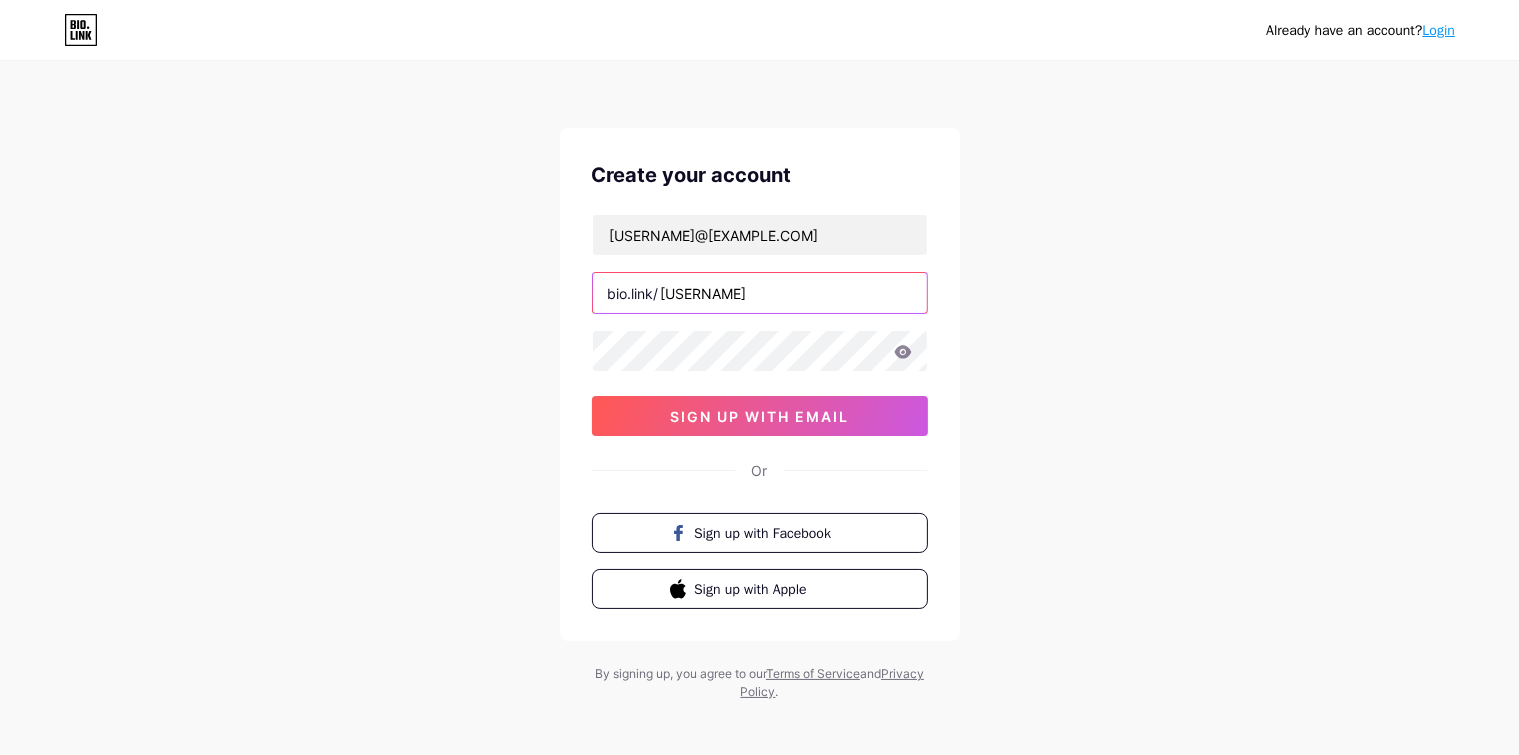 type on "[USERNAME]" 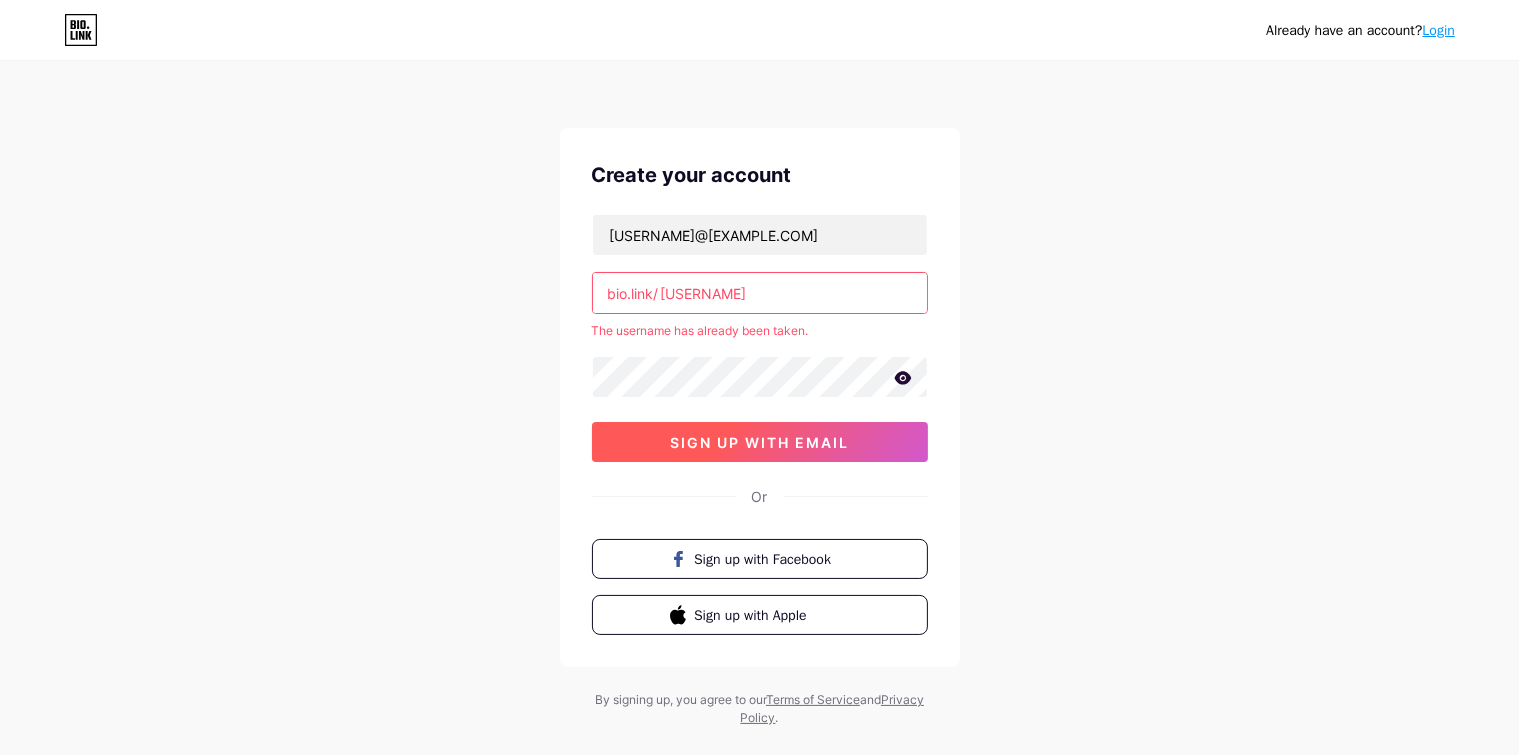 click on "sign up with email" at bounding box center (760, 442) 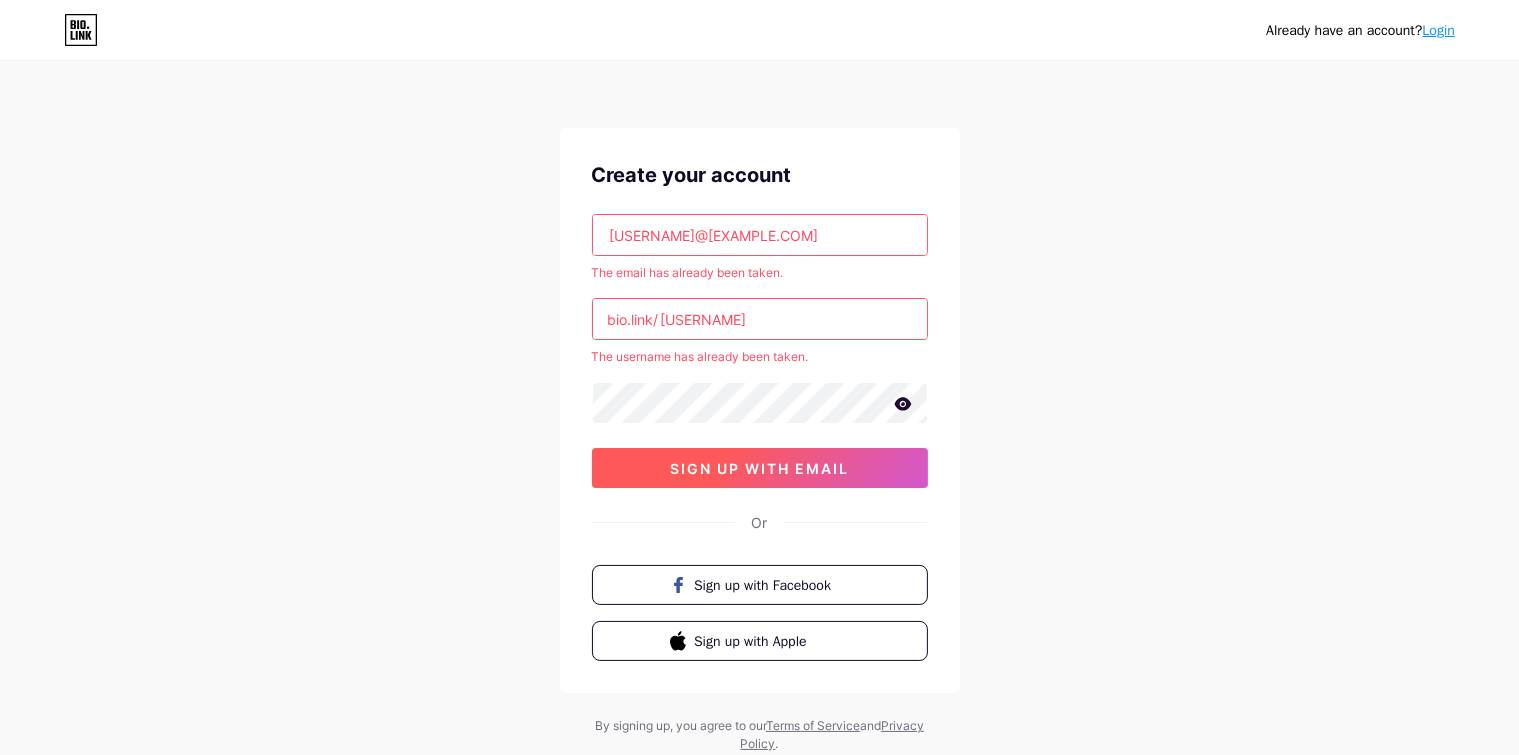click on "sign up with email" at bounding box center [759, 468] 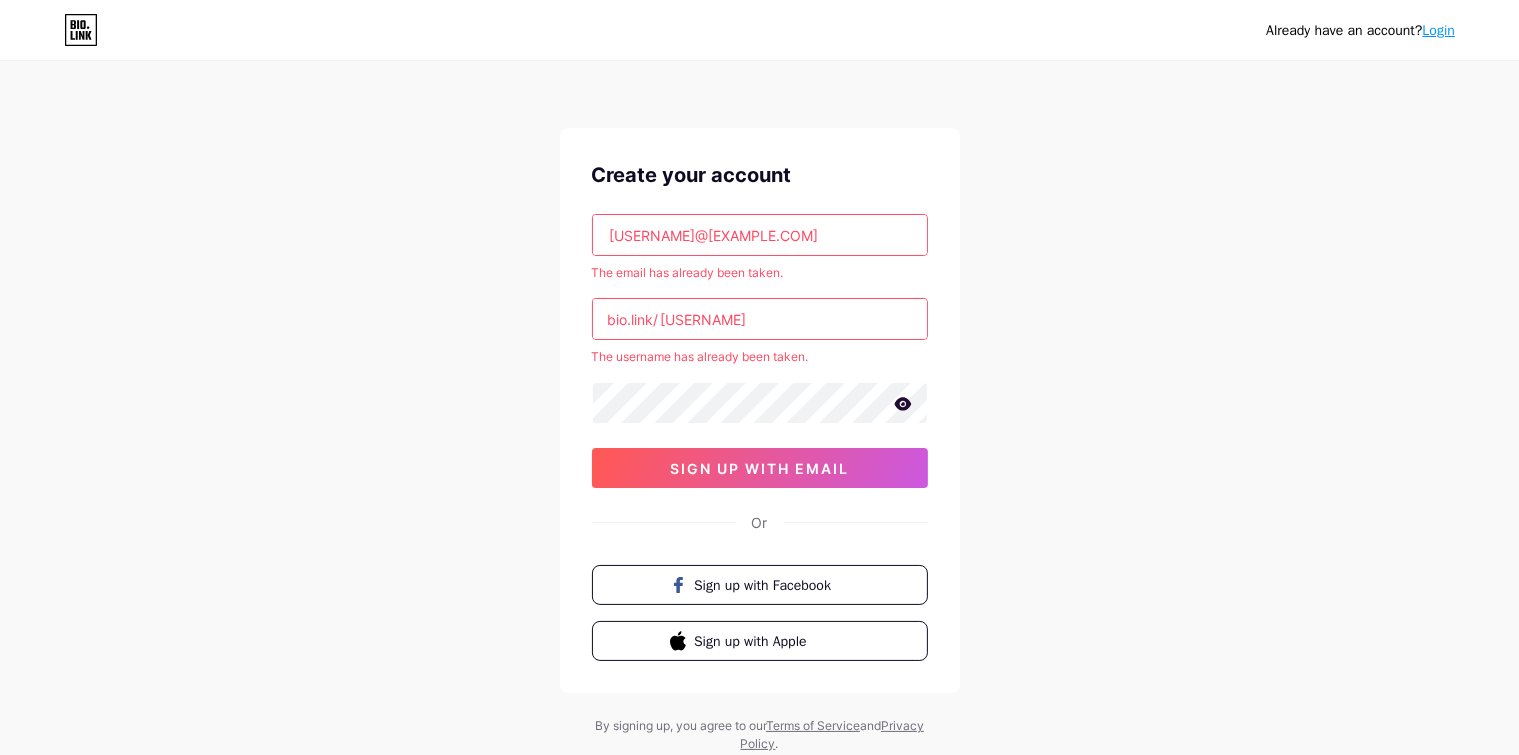 click on "Login" at bounding box center [1439, 30] 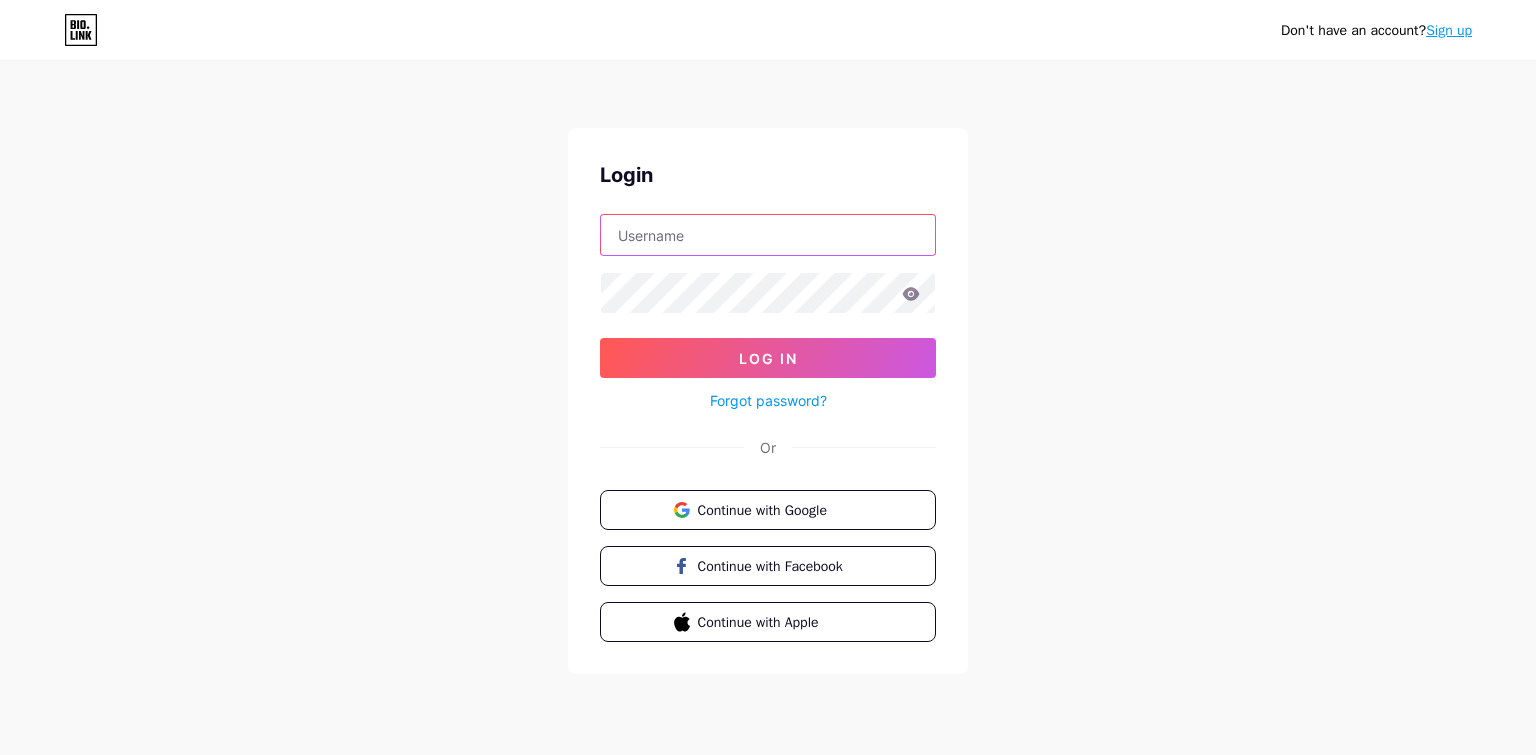 click at bounding box center (768, 235) 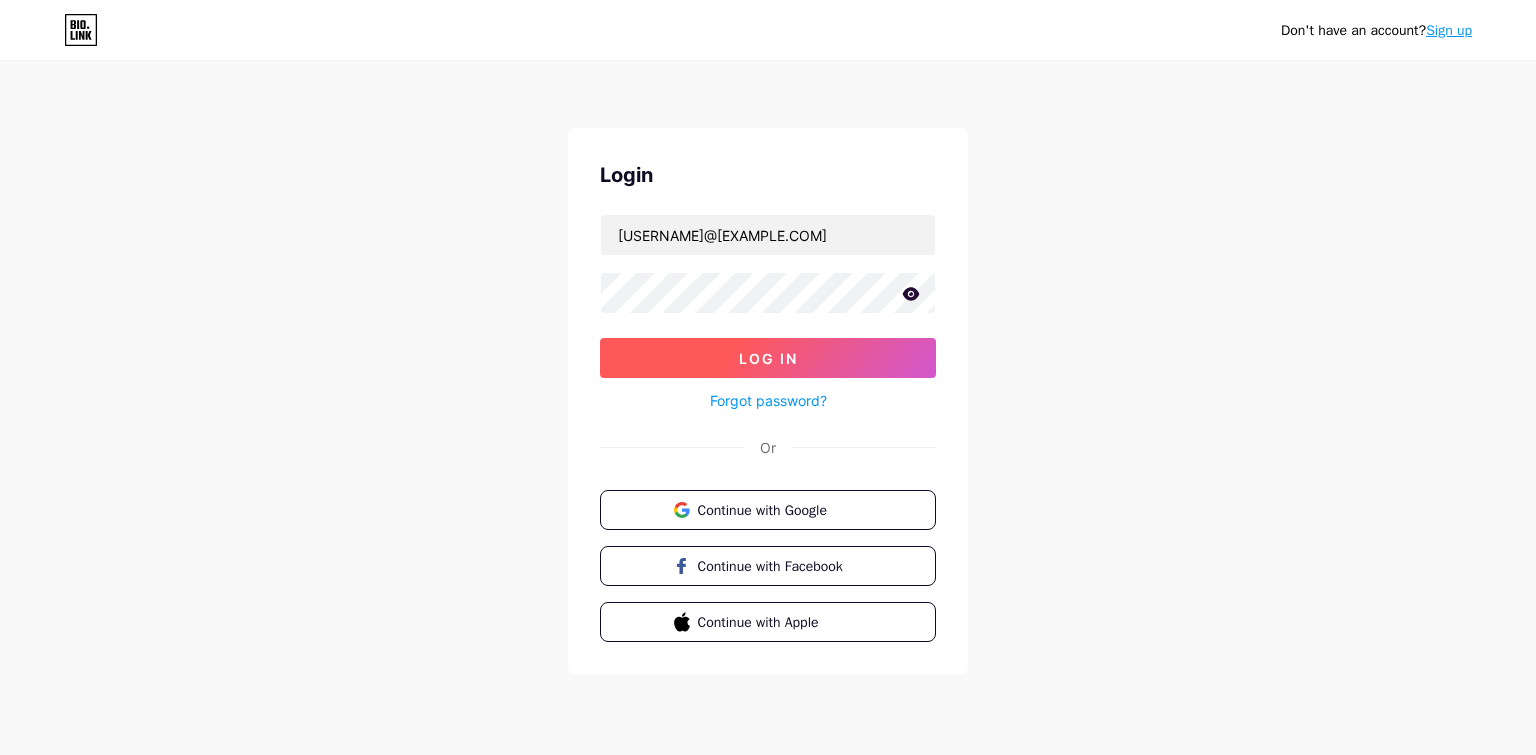 click on "Log In" at bounding box center (768, 358) 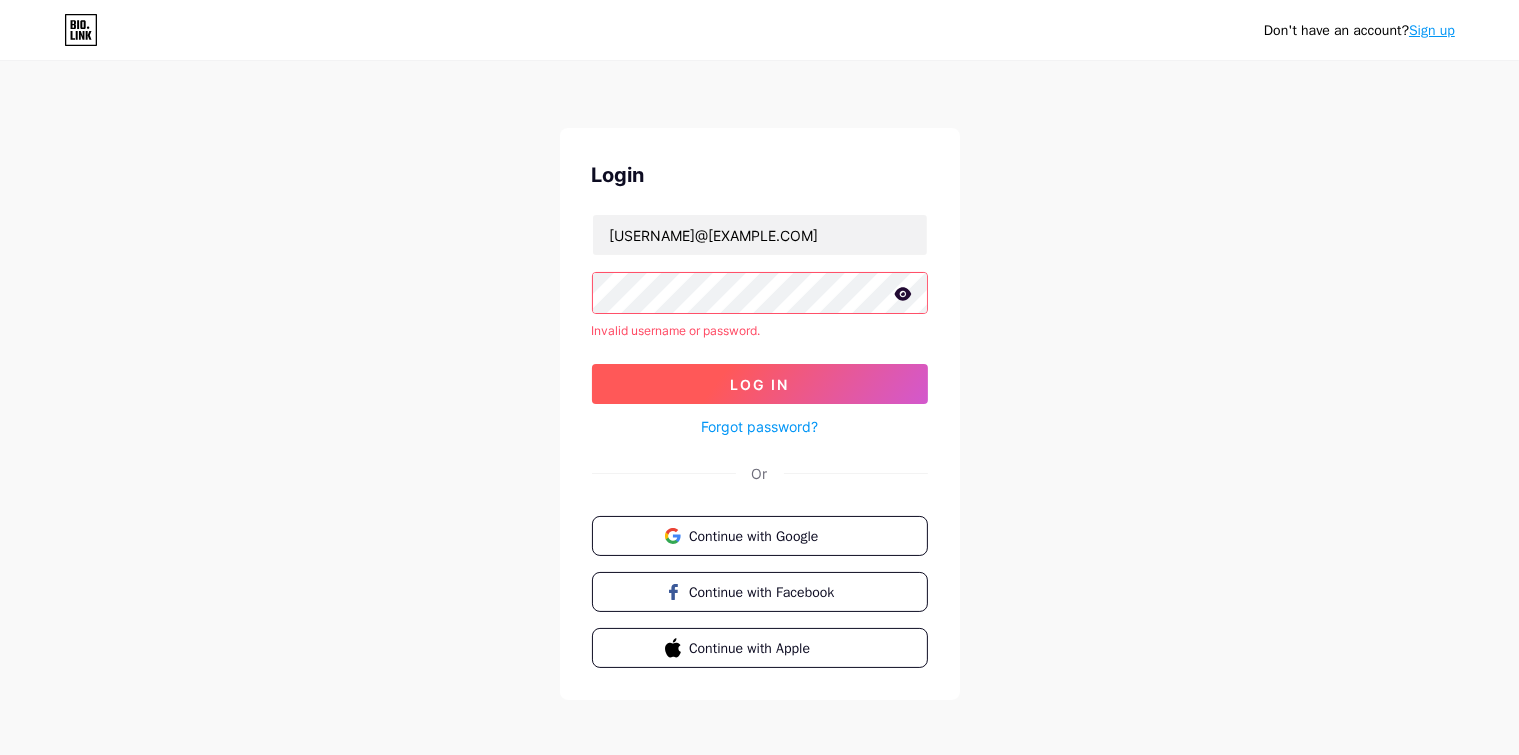 click on "Log In" at bounding box center [760, 384] 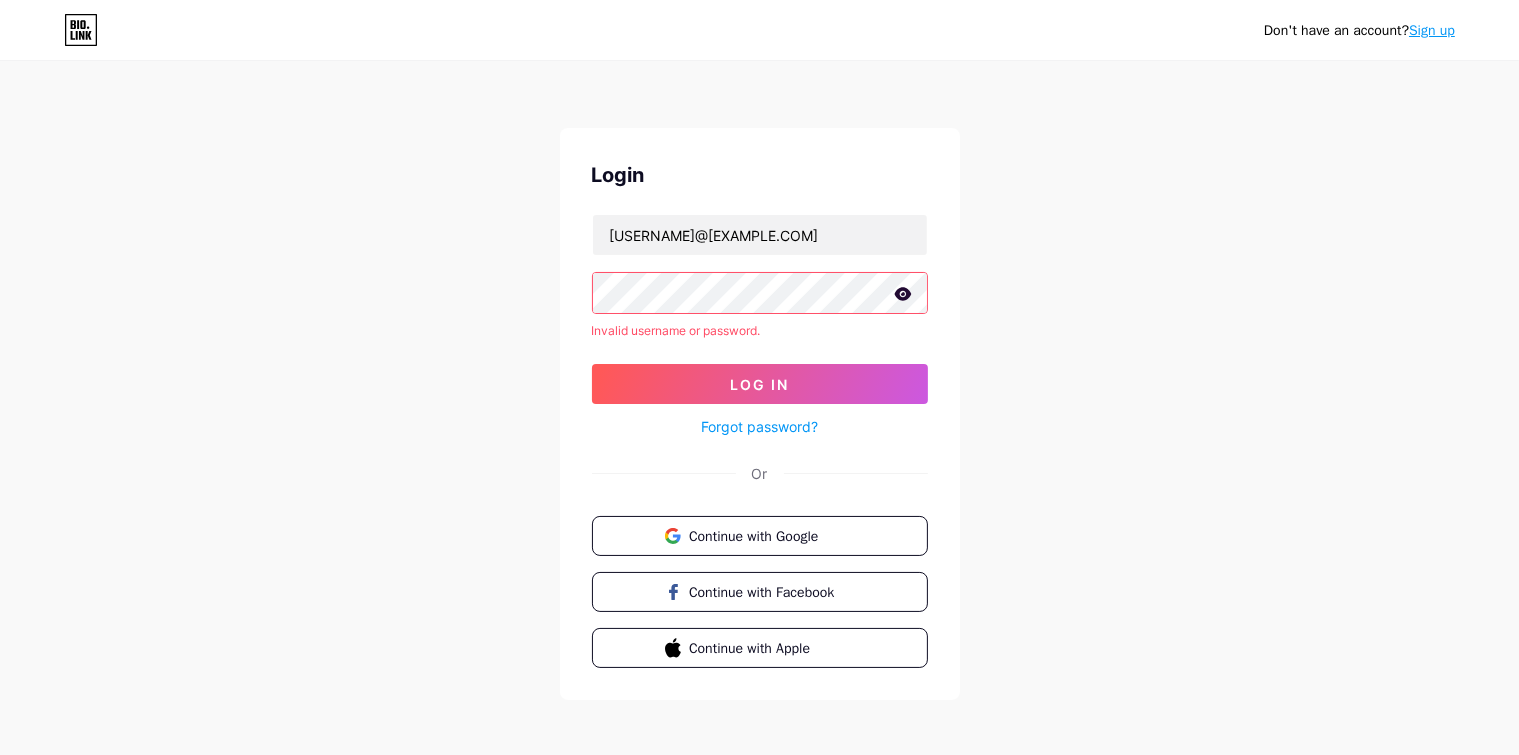 click on "Don't have an account?  Sign up   Login     [USERNAME]@[EXAMPLE.COM]           Invalid username or password.     Log In
Forgot password?
Or       Continue with Google     Continue with Facebook
Continue with Apple" at bounding box center [759, 382] 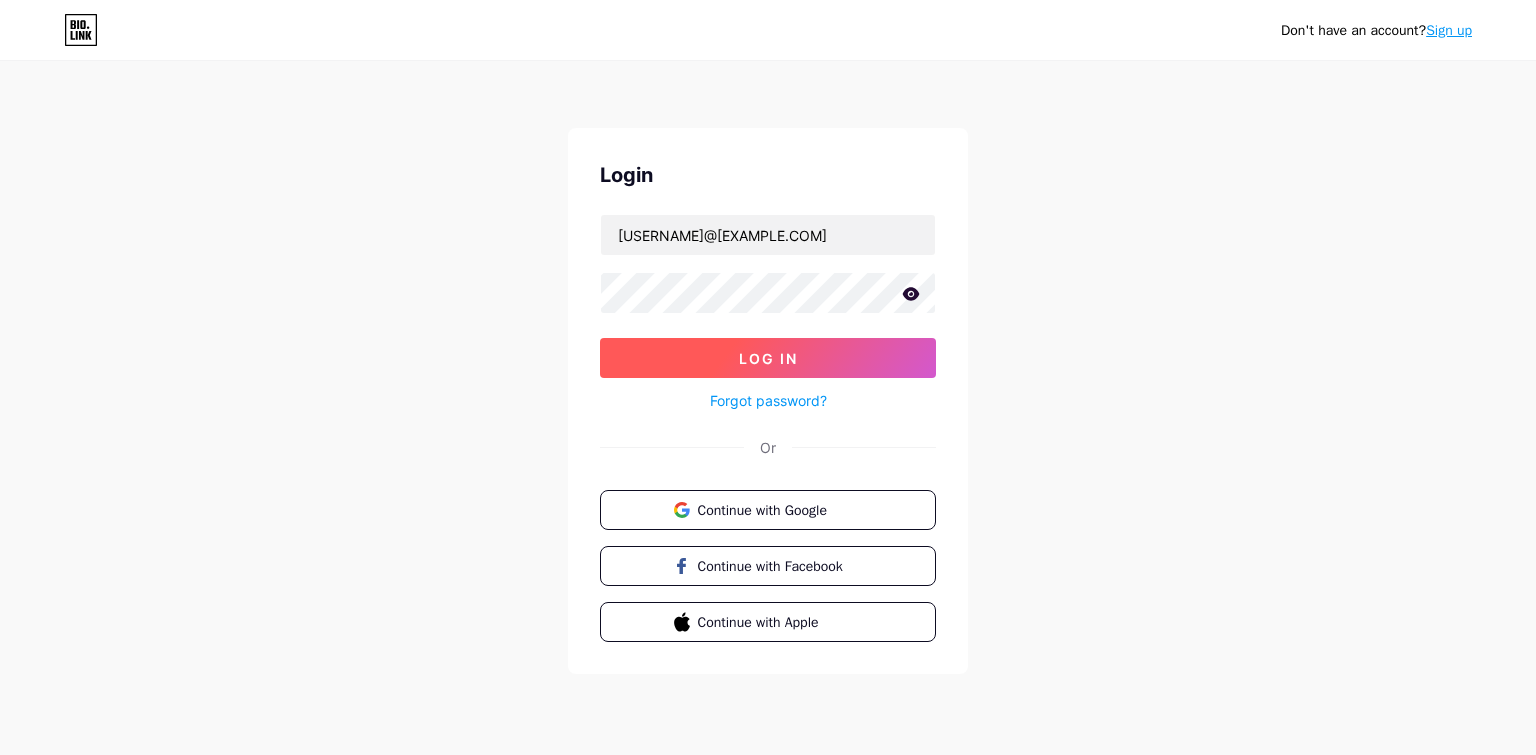 click on "Log In" at bounding box center [768, 358] 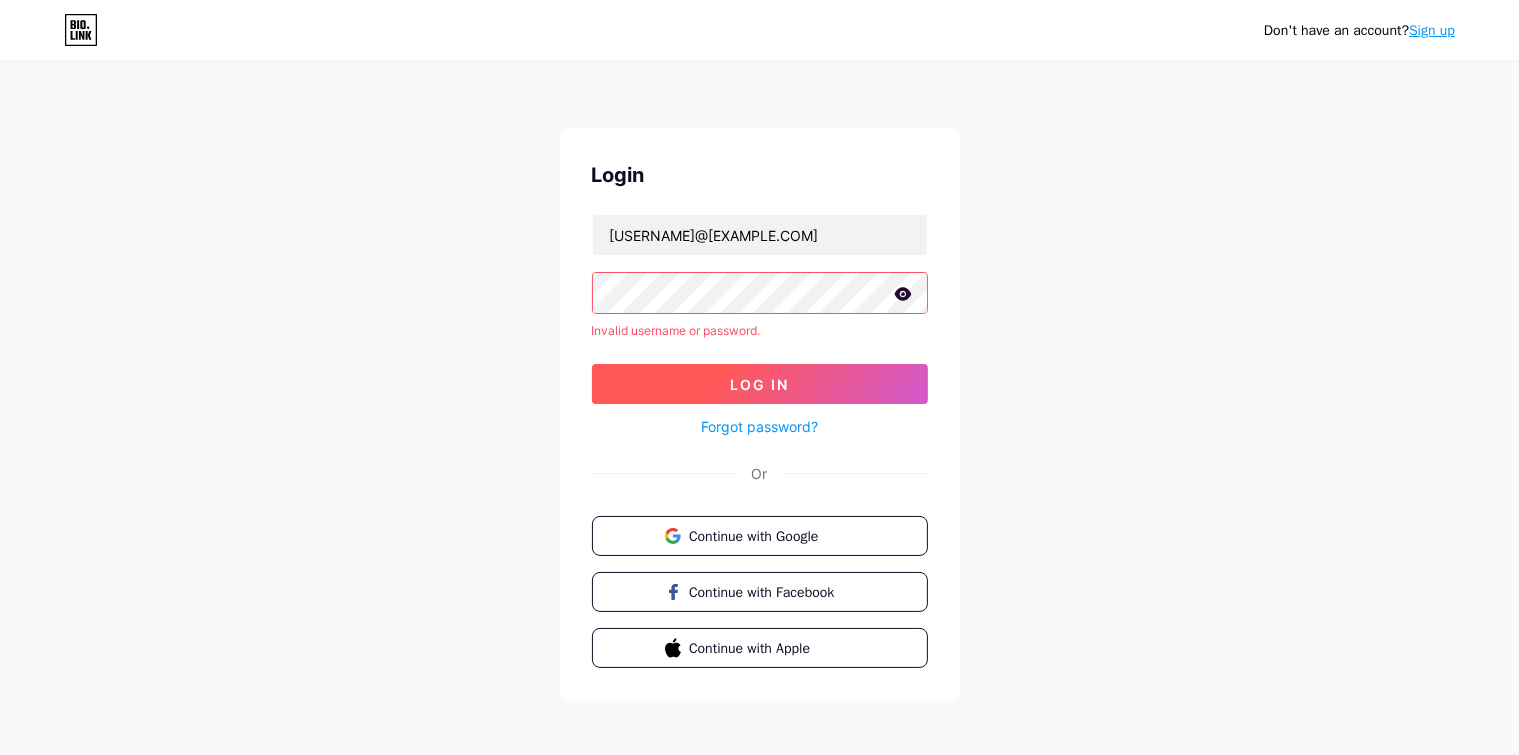 click on "Log In" at bounding box center [760, 384] 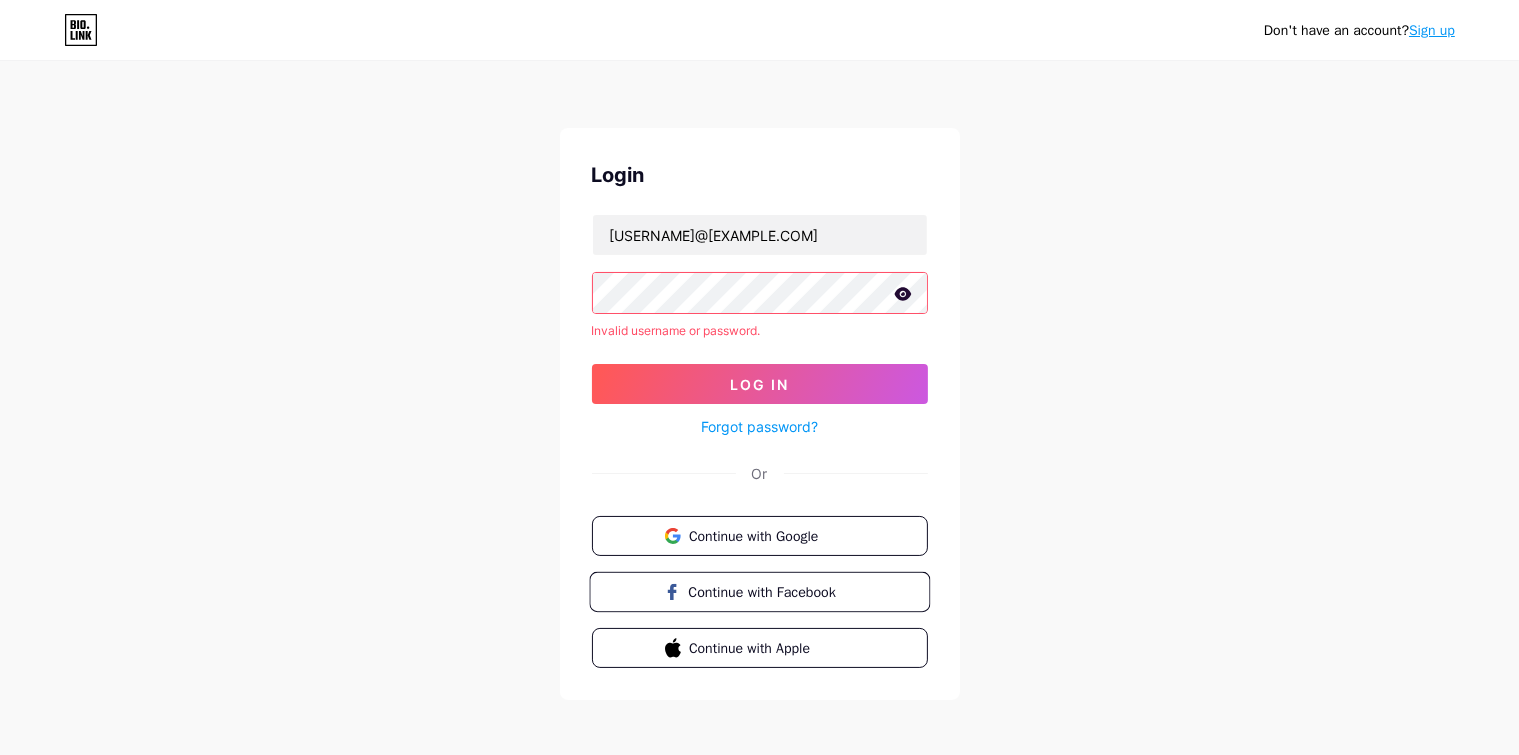 click on "Continue with Facebook" at bounding box center [771, 591] 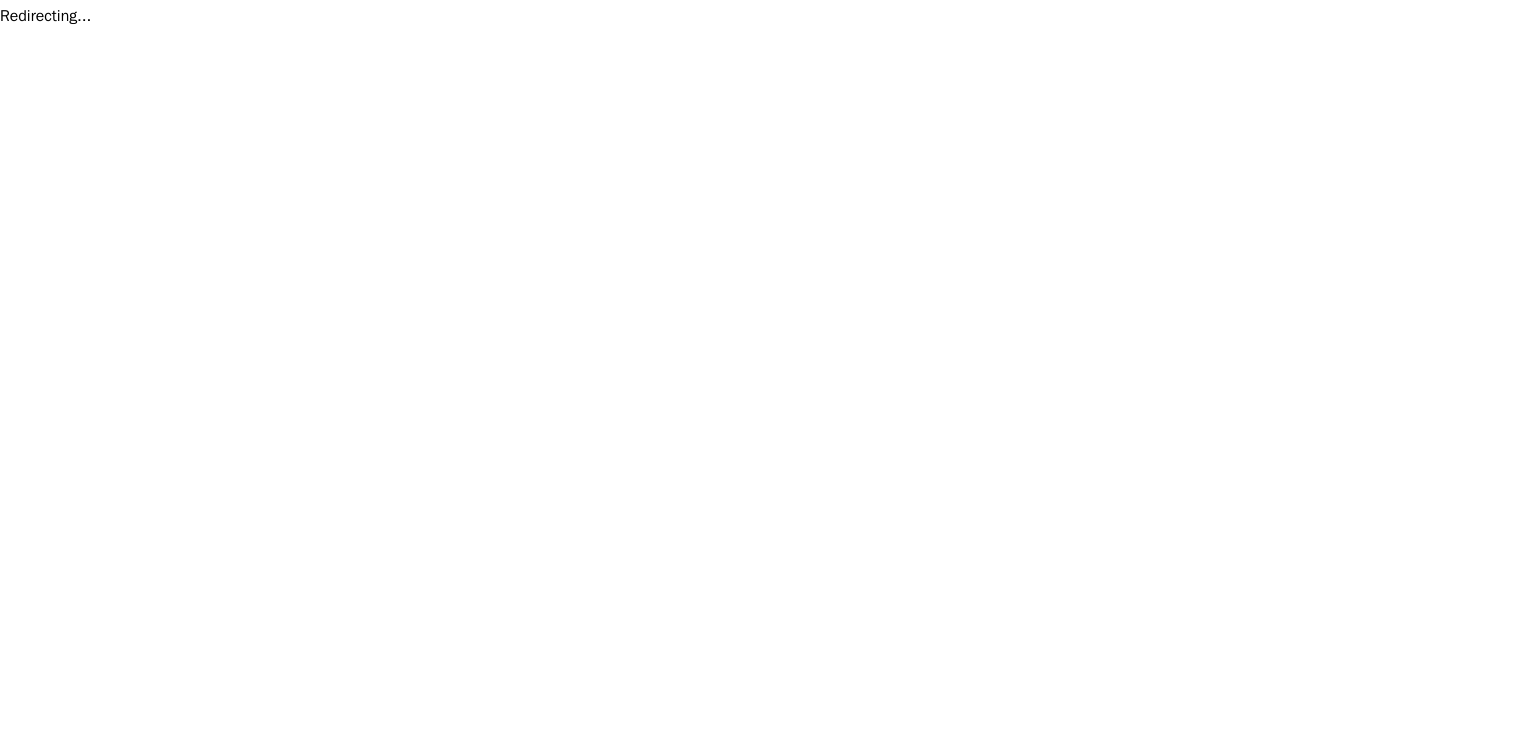 scroll, scrollTop: 0, scrollLeft: 0, axis: both 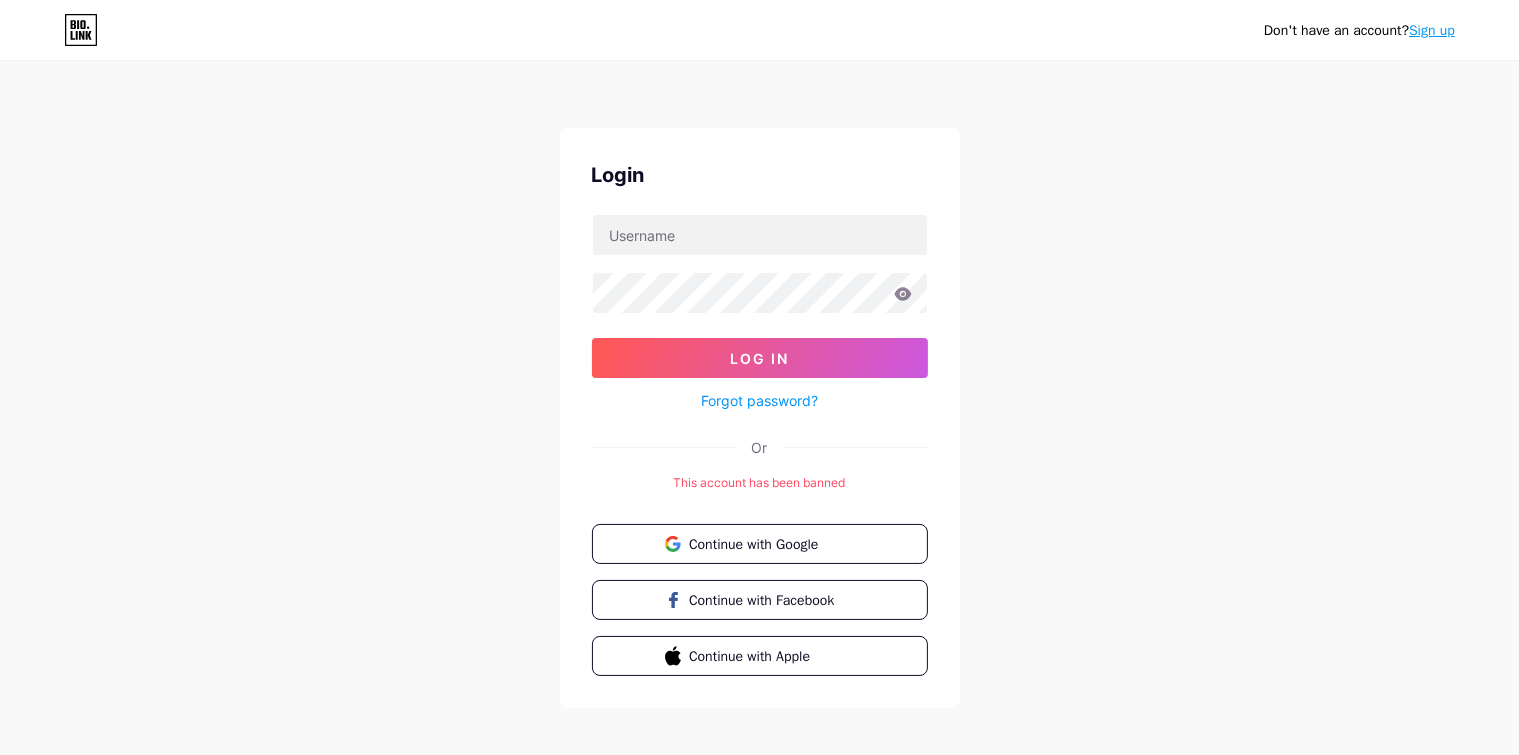 click on "Sign up" at bounding box center [1432, 30] 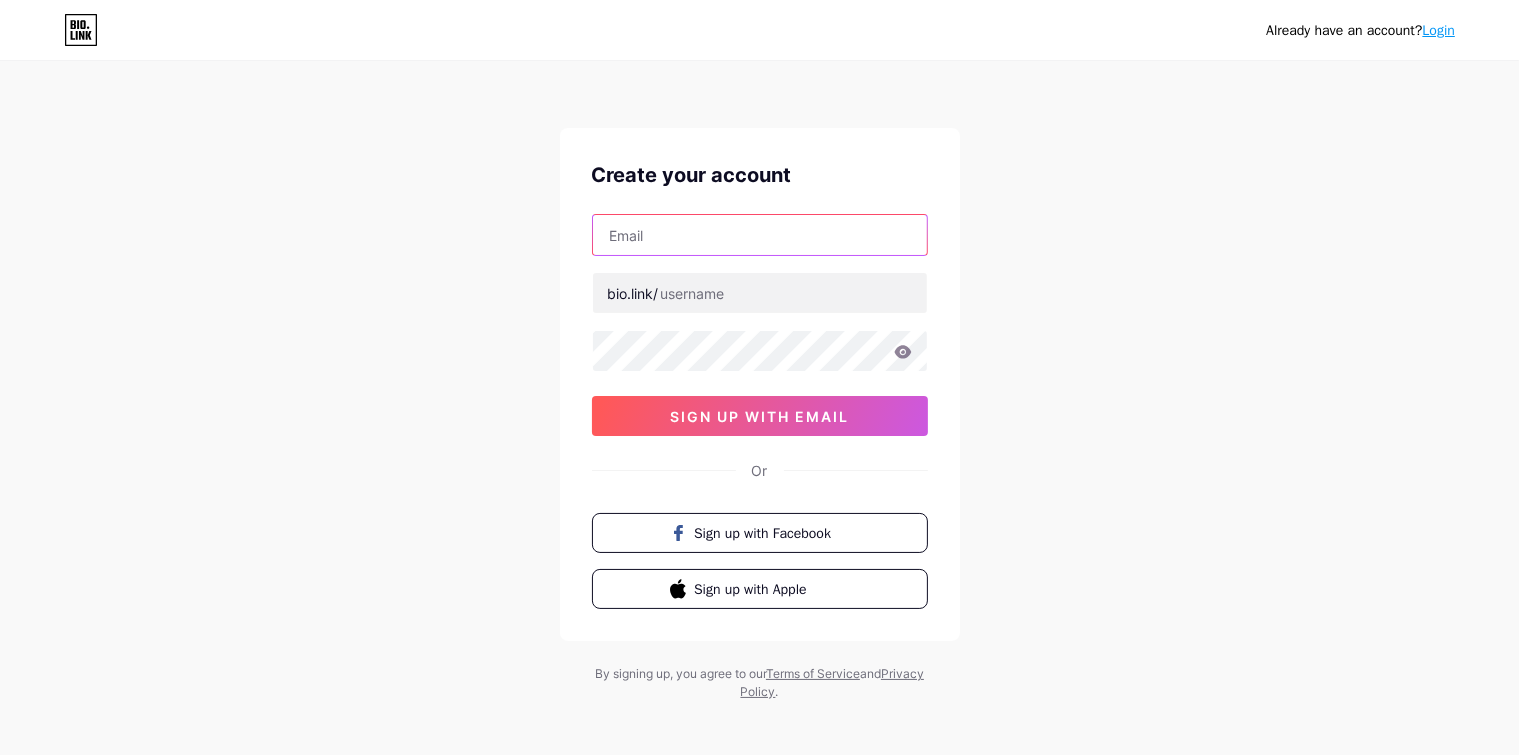 click at bounding box center (760, 235) 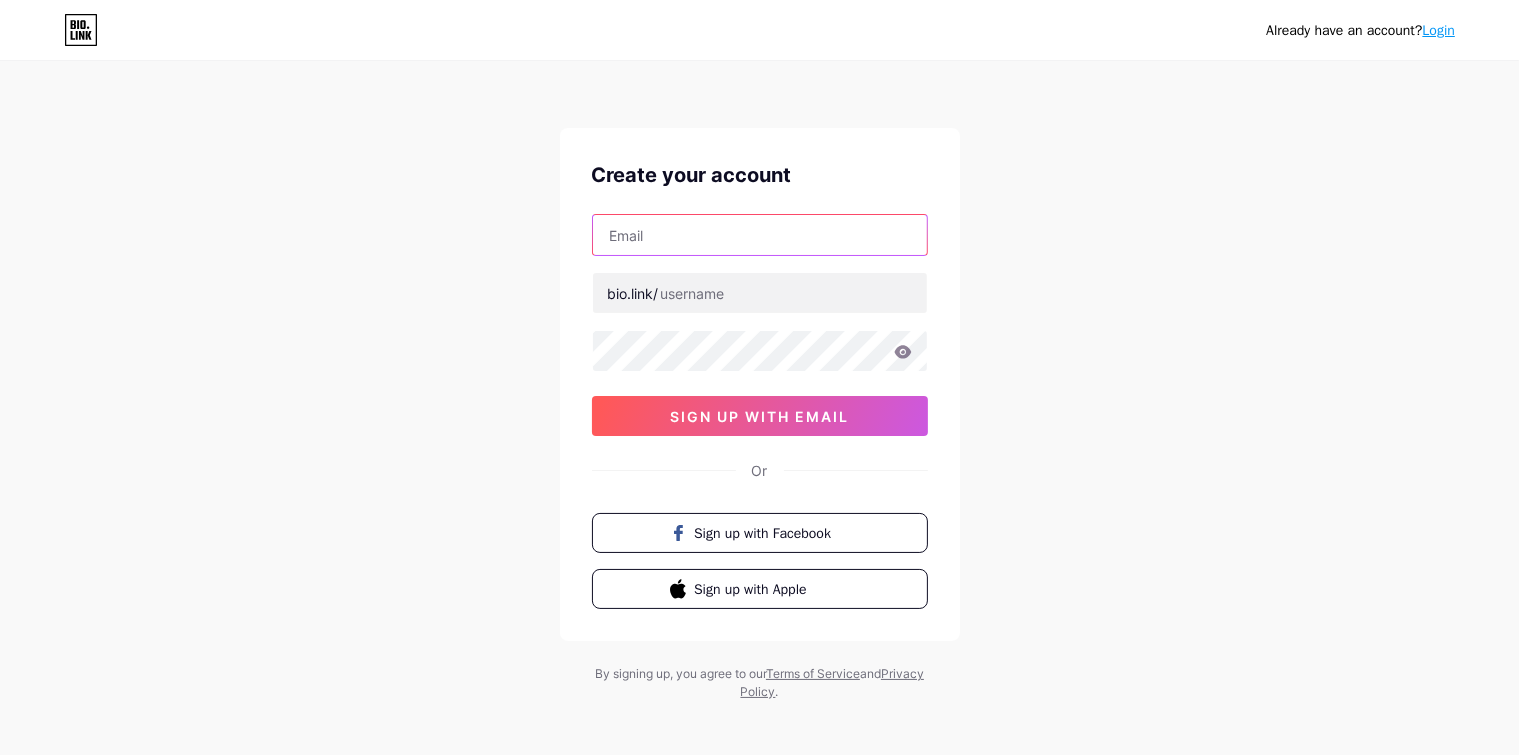 type on "enquiries@[DOMAIN]" 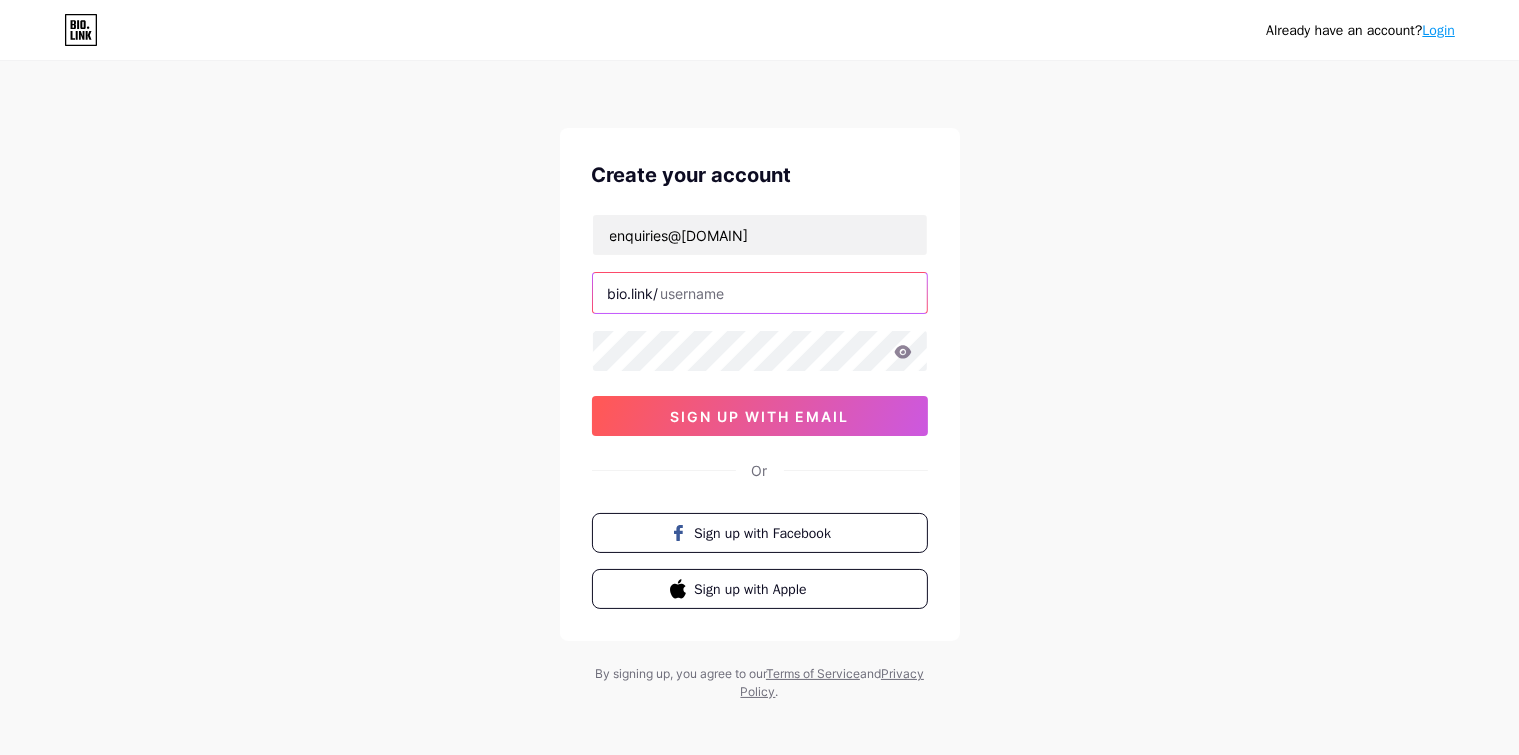 click at bounding box center (760, 293) 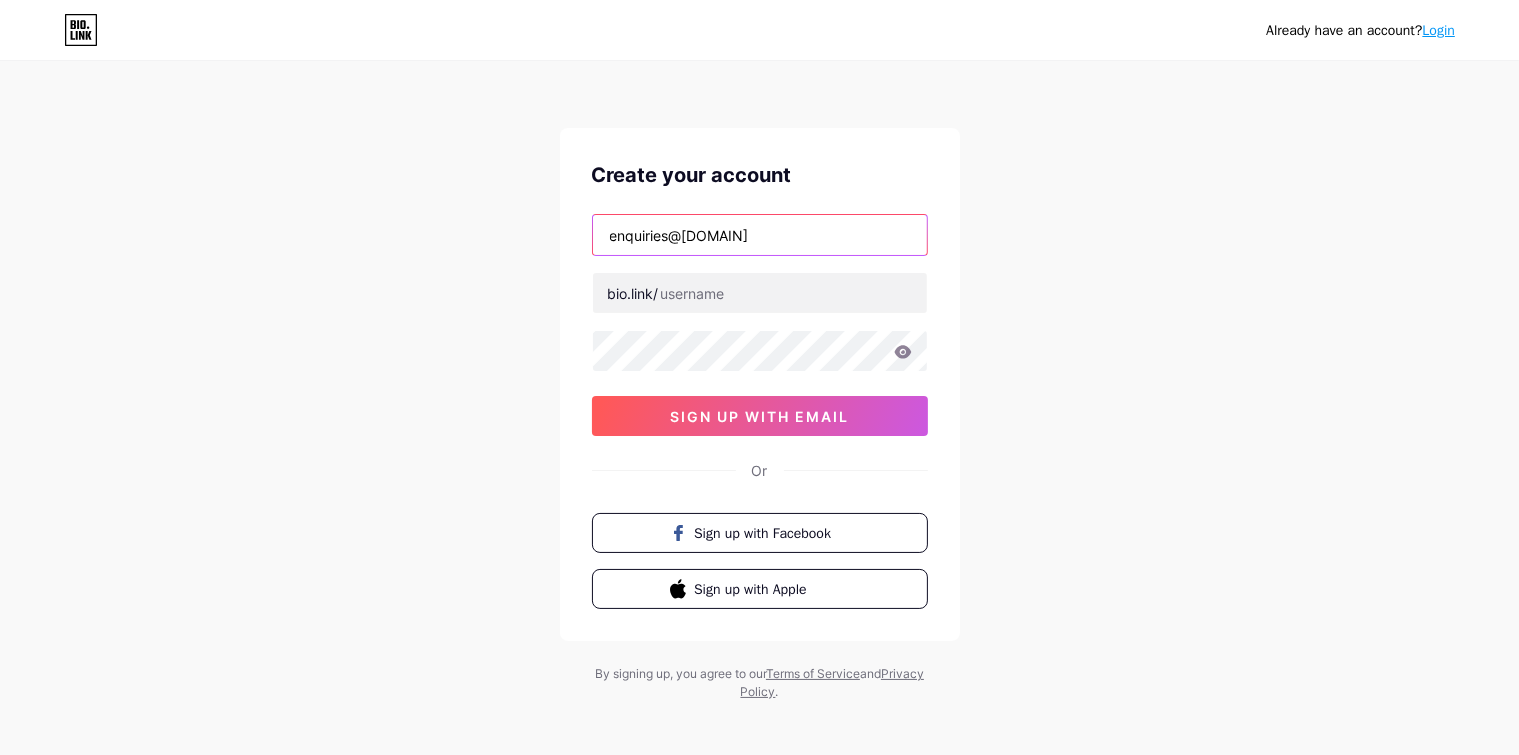 drag, startPoint x: 680, startPoint y: 238, endPoint x: 790, endPoint y: 237, distance: 110.00455 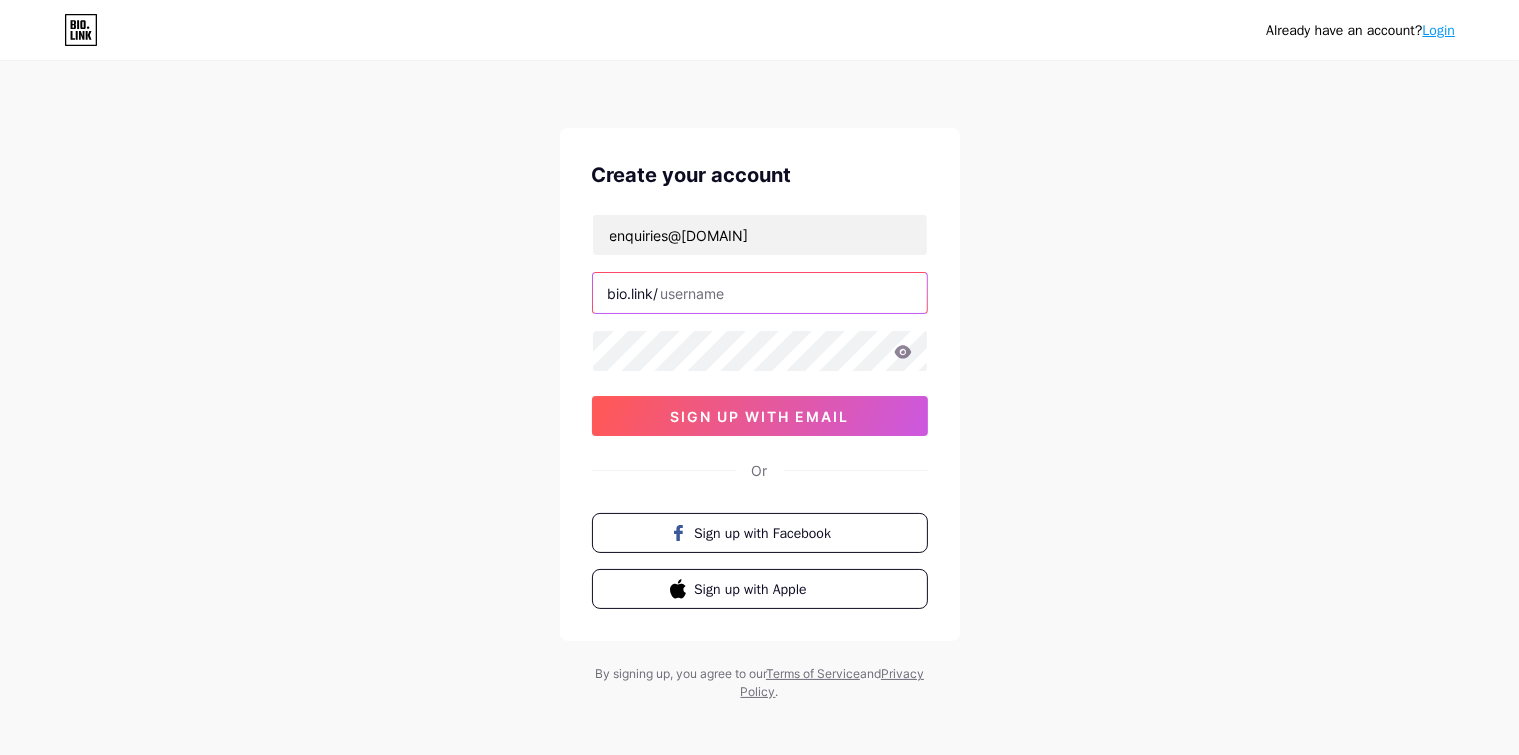 click at bounding box center (760, 293) 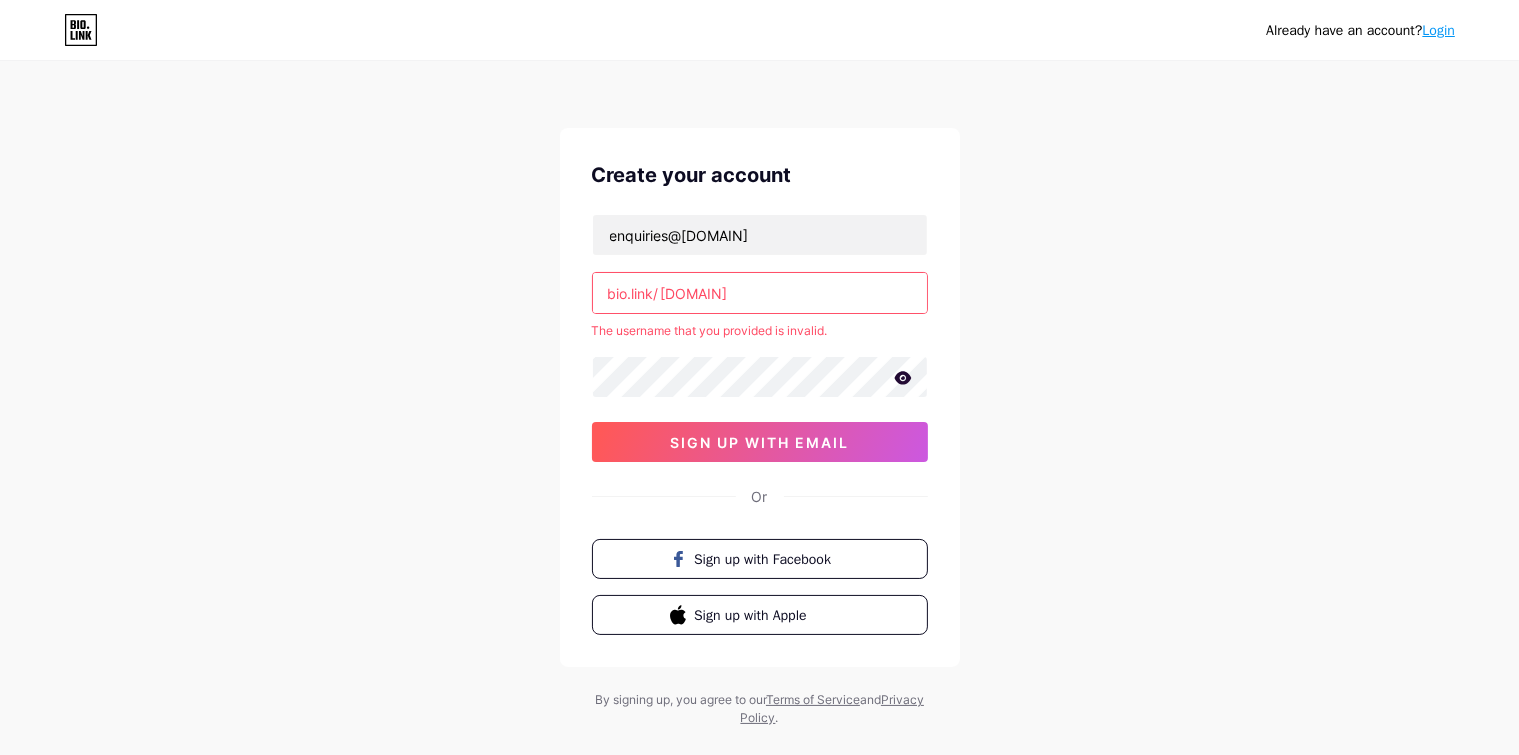 drag, startPoint x: 712, startPoint y: 294, endPoint x: 802, endPoint y: 290, distance: 90.088844 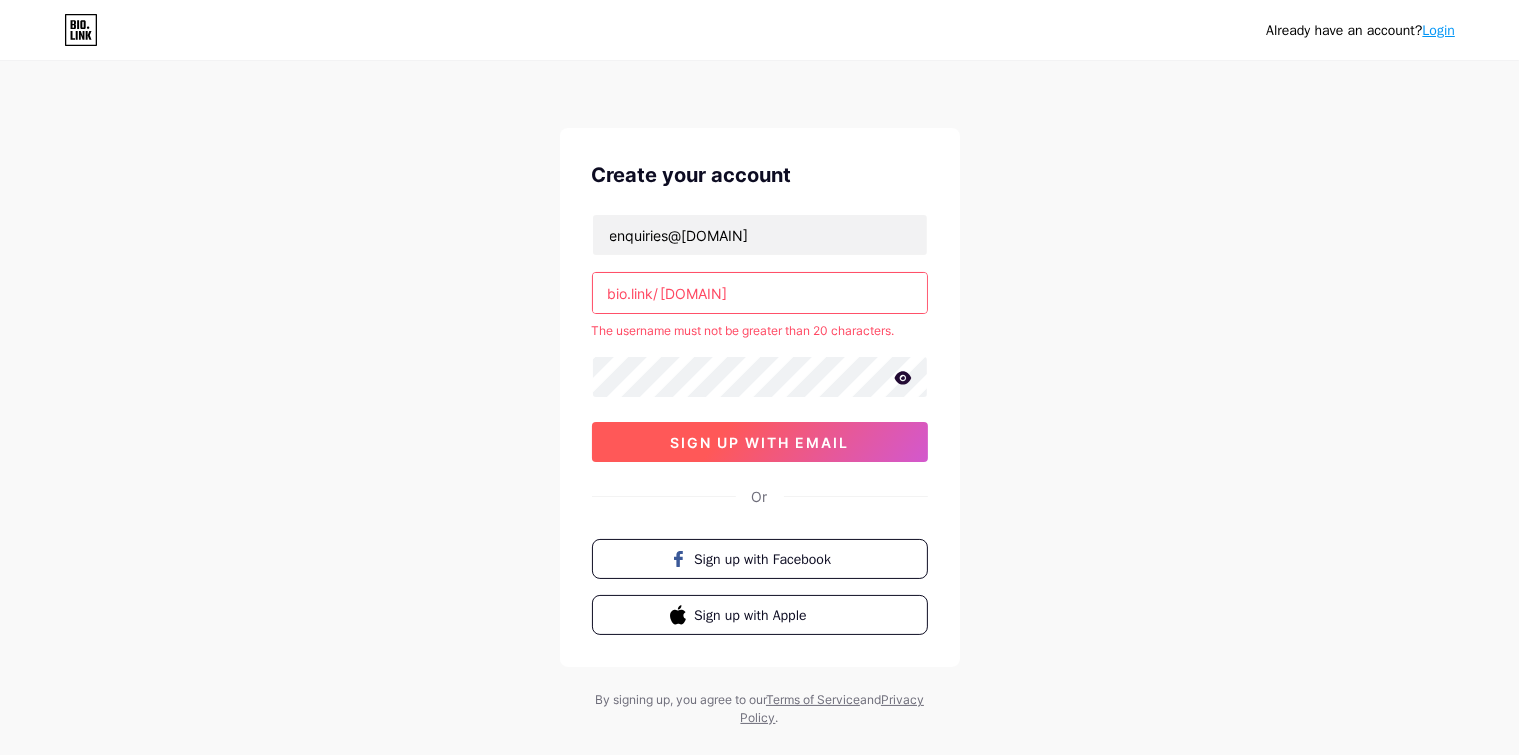 click on "enquiries@[DOMAIN]     bio.link/   [DOMAIN]     The username must not be greater than 20 characters.                 sign up with email" at bounding box center [760, 338] 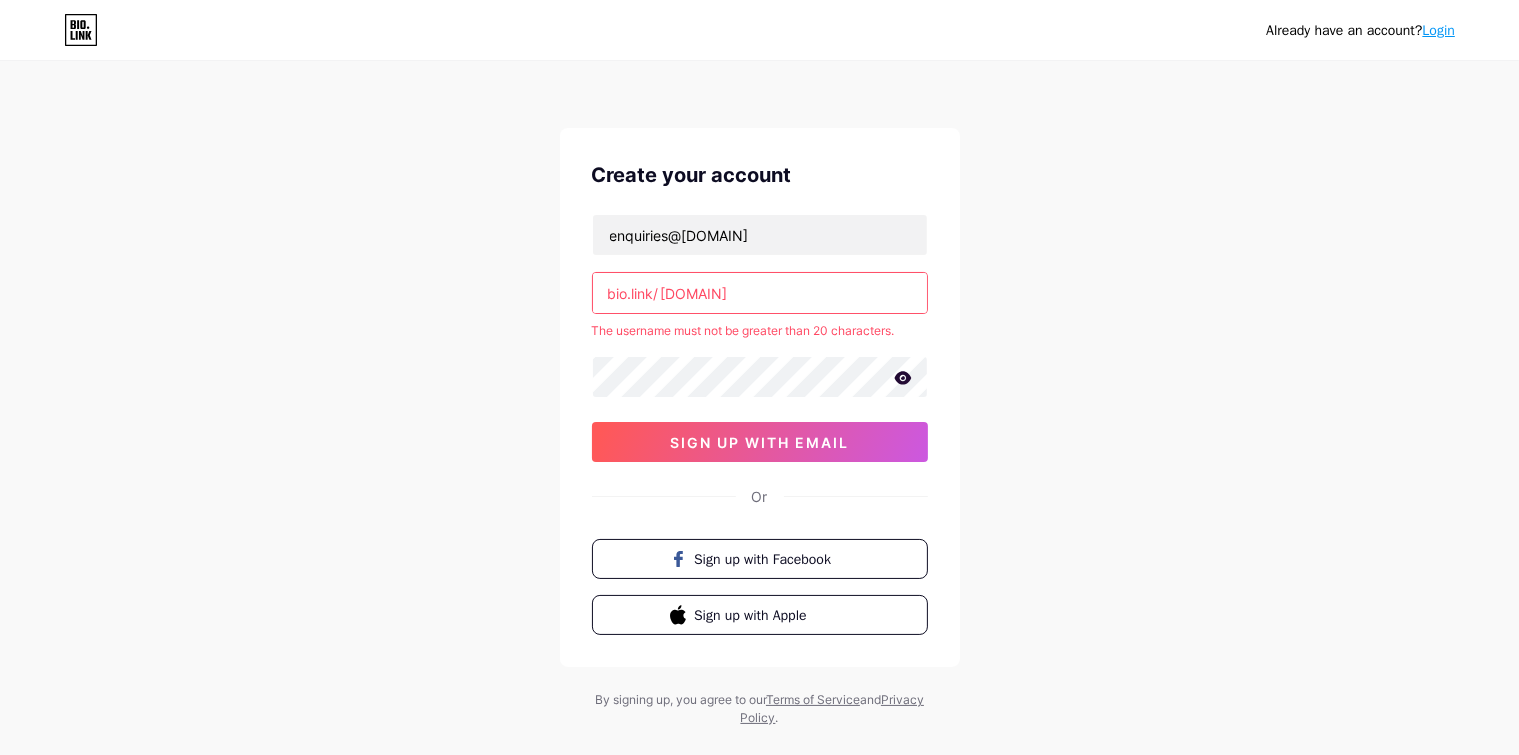 drag, startPoint x: 716, startPoint y: 288, endPoint x: 835, endPoint y: 296, distance: 119.26861 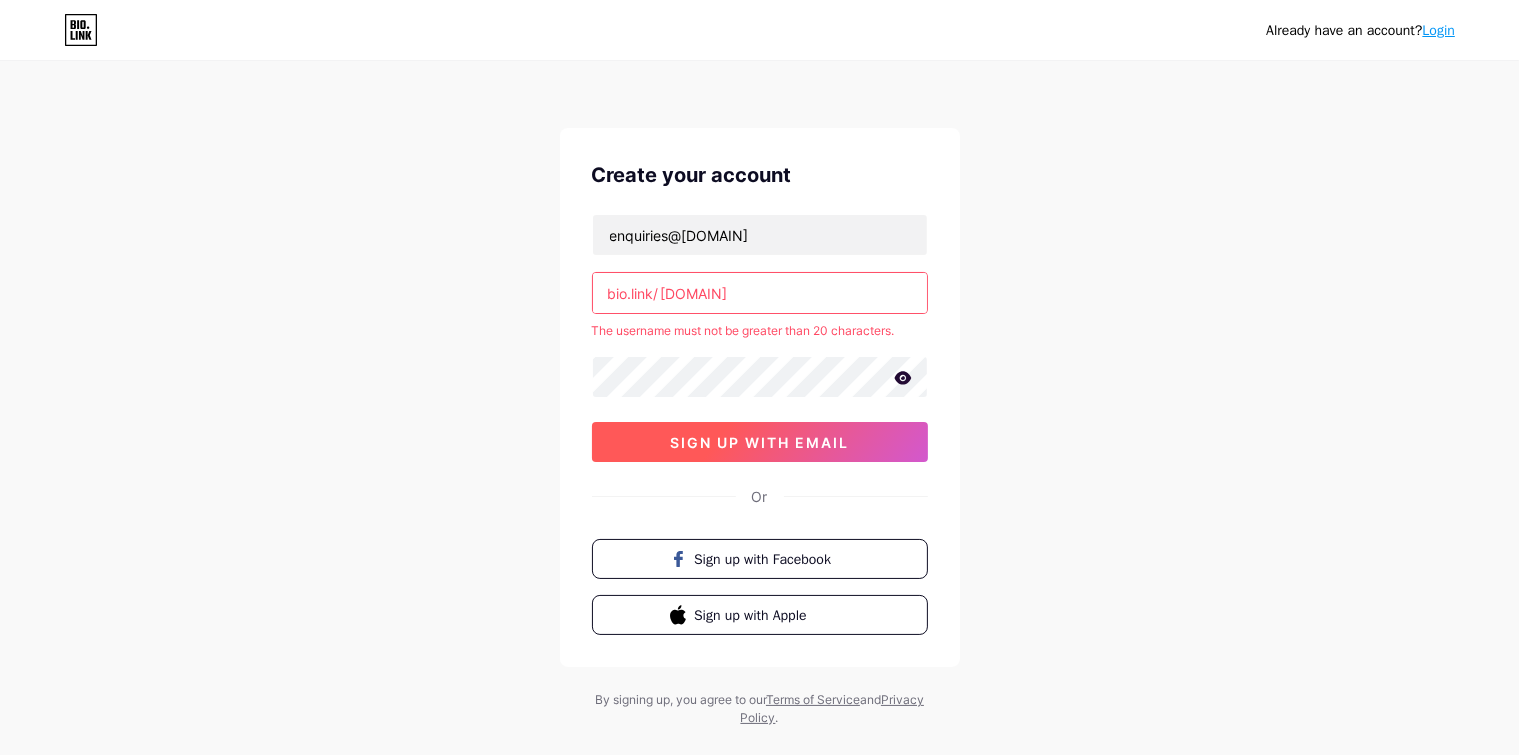 type on "[DOMAIN]" 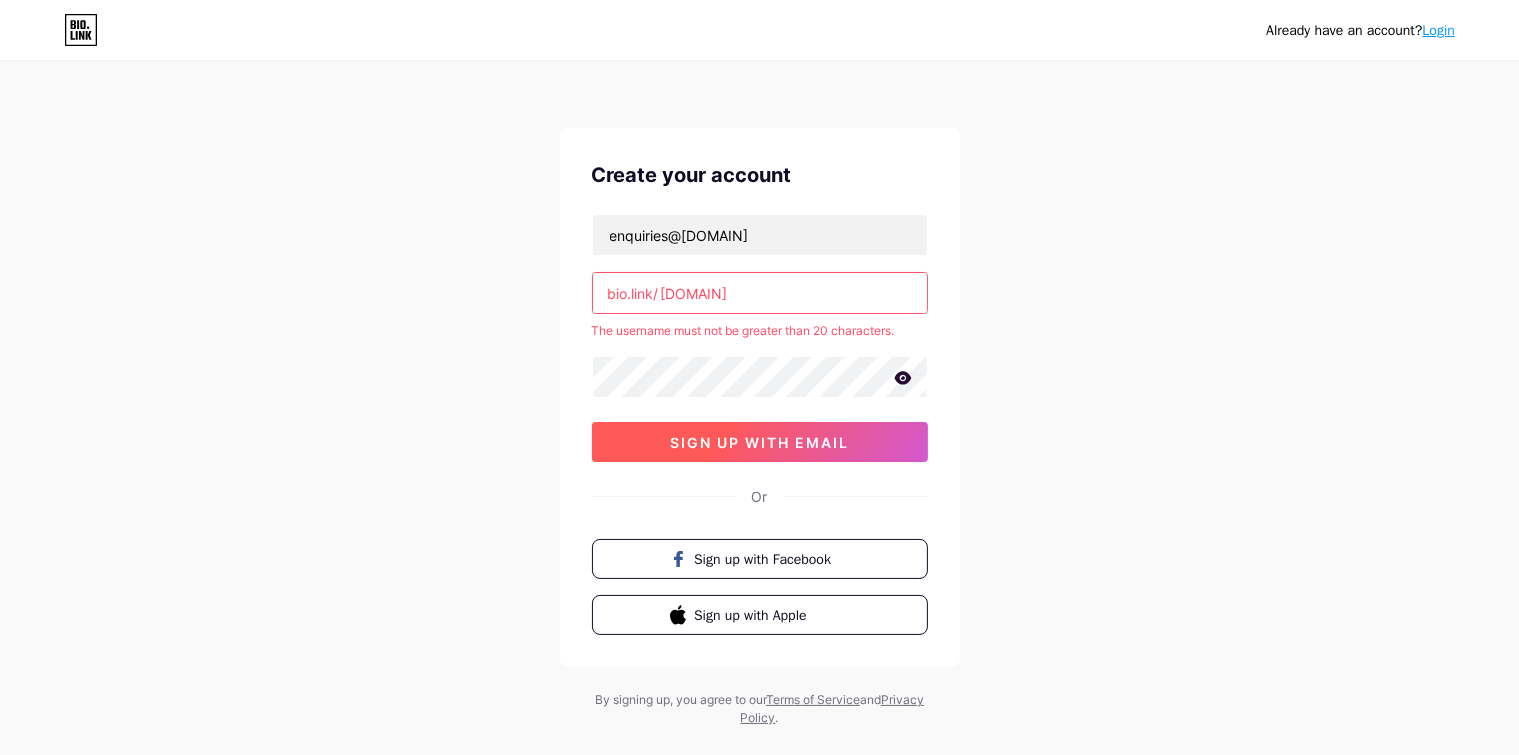 click on "sign up with email" at bounding box center [759, 442] 